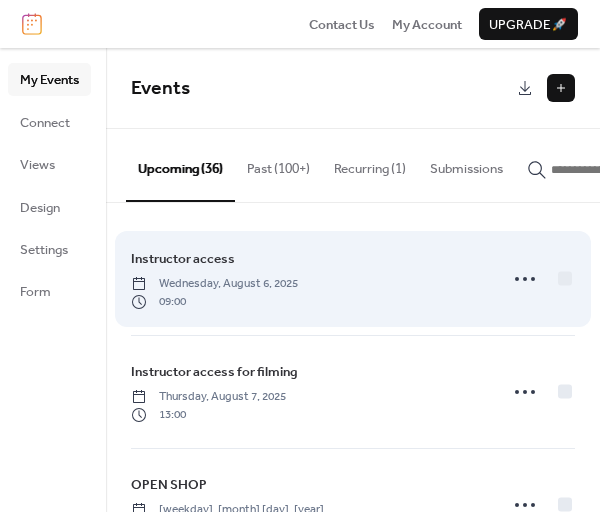 scroll, scrollTop: 0, scrollLeft: 0, axis: both 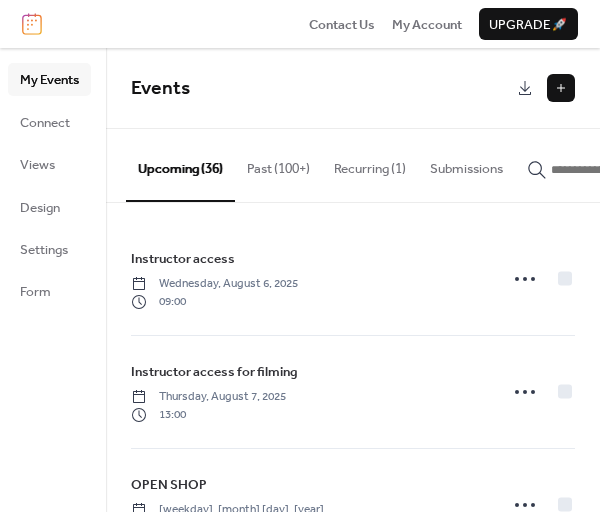 click 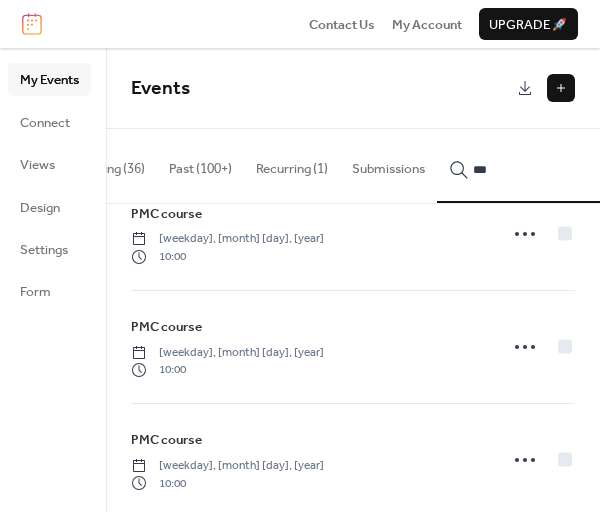 scroll, scrollTop: 2103, scrollLeft: 0, axis: vertical 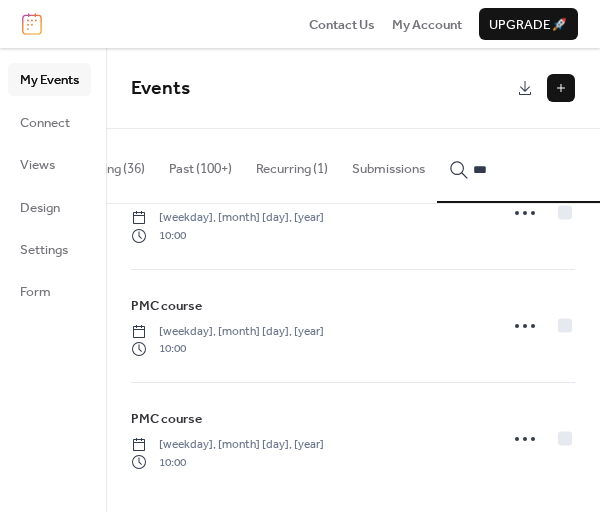 type on "***" 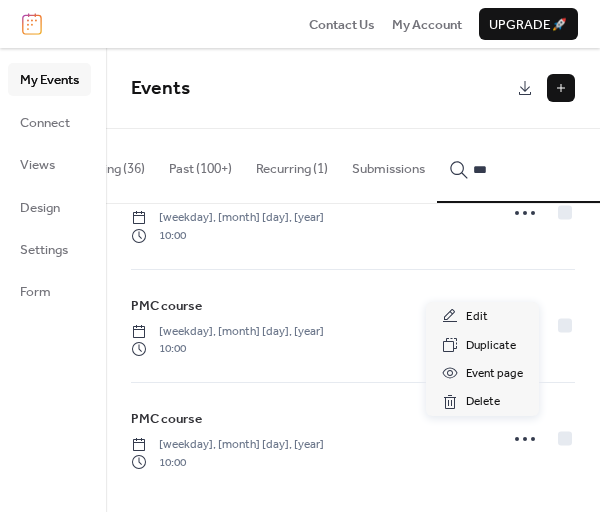 click 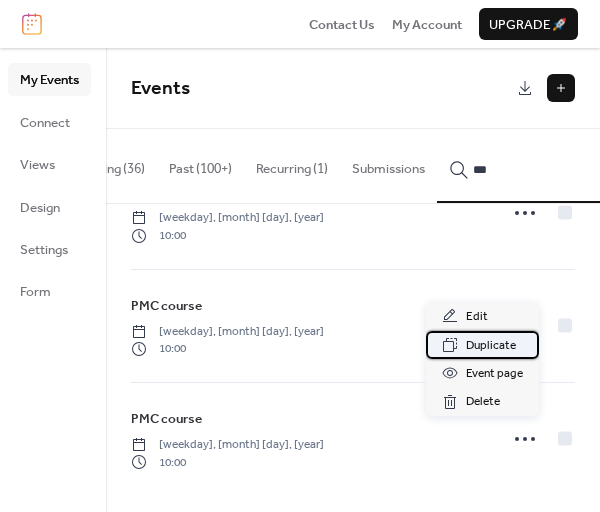 click on "Duplicate" at bounding box center [491, 346] 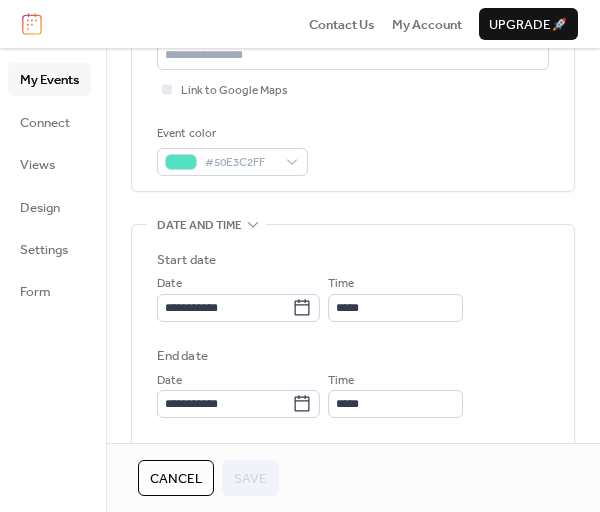 scroll, scrollTop: 500, scrollLeft: 0, axis: vertical 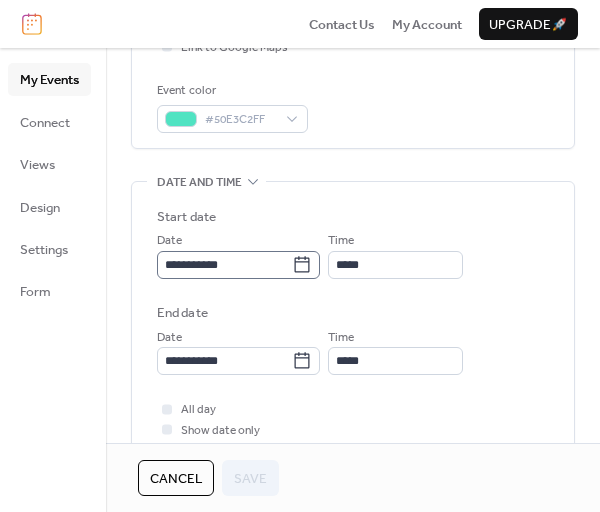 click 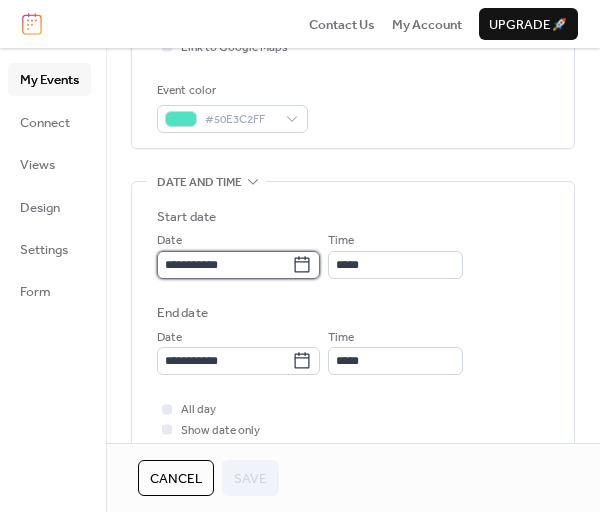 click on "**********" at bounding box center (224, 265) 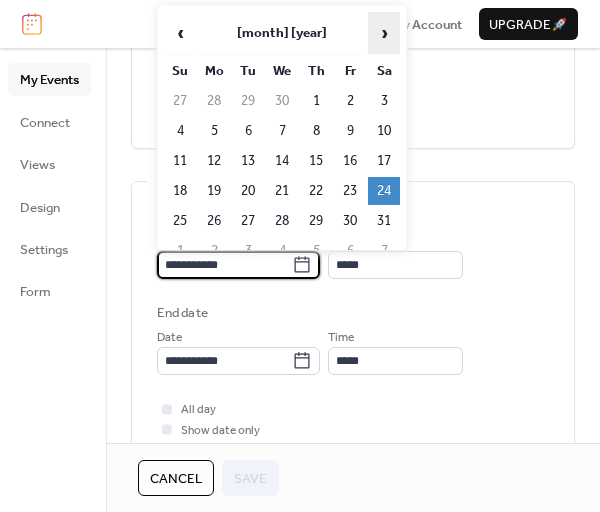 click on "›" at bounding box center [384, 33] 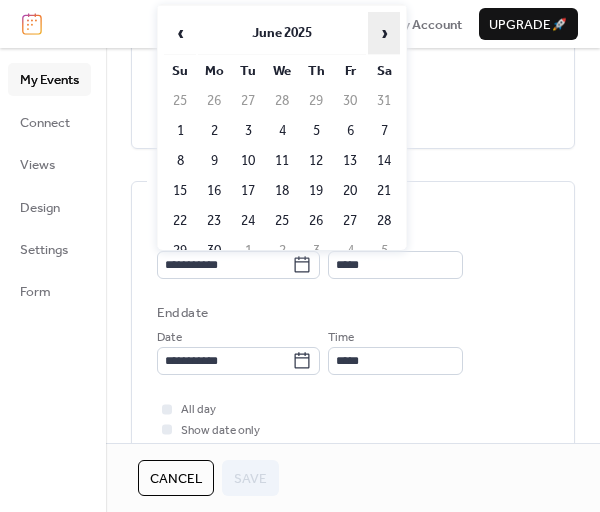 click on "›" at bounding box center [384, 33] 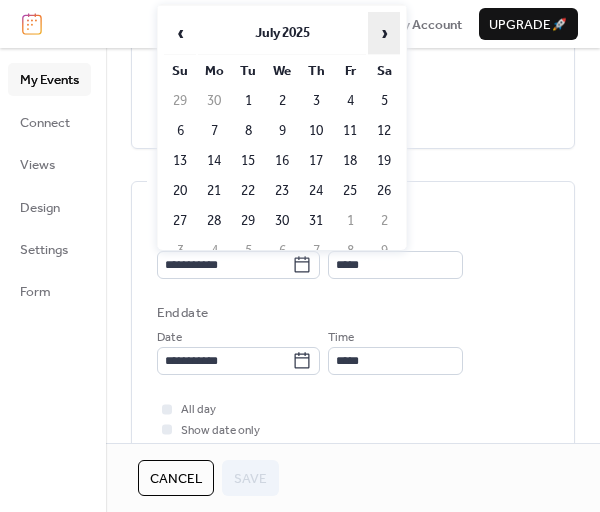 click on "›" at bounding box center (384, 33) 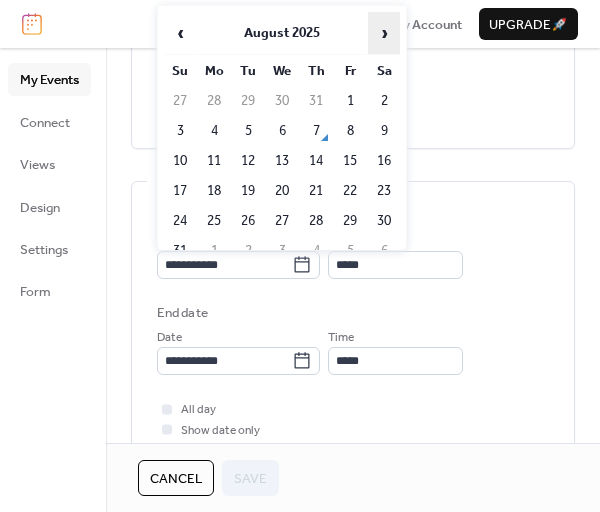 click on "›" at bounding box center [384, 33] 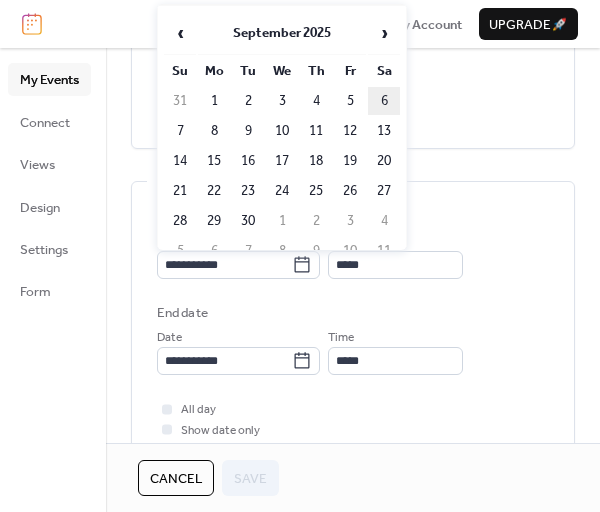 click on "6" at bounding box center [384, 101] 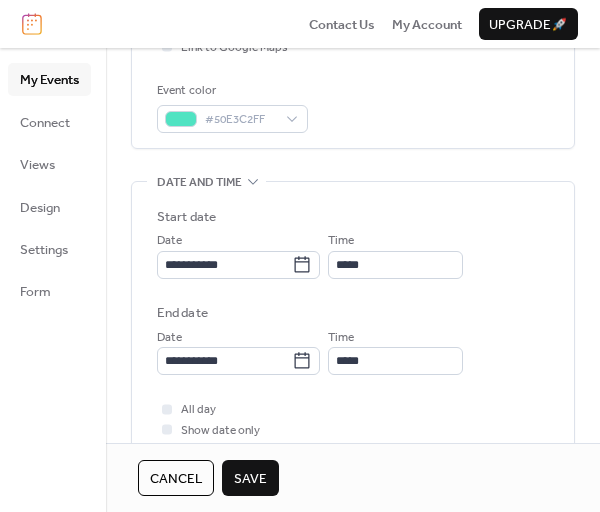 click on "Save" at bounding box center (250, 479) 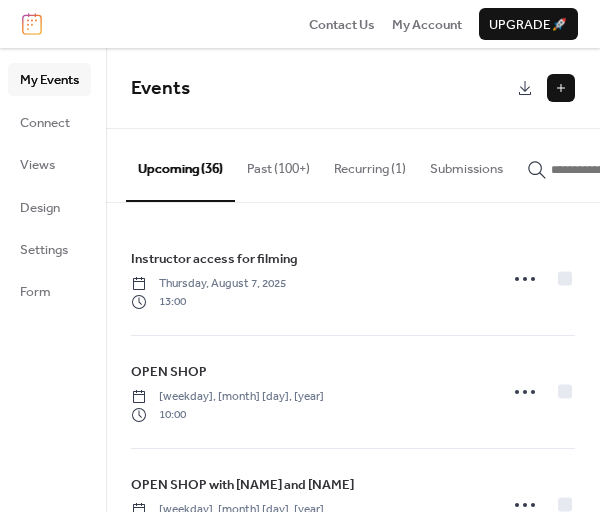 click 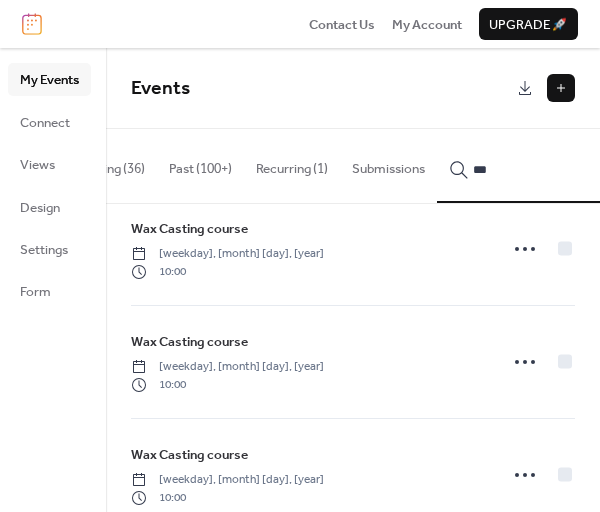 scroll, scrollTop: 6500, scrollLeft: 0, axis: vertical 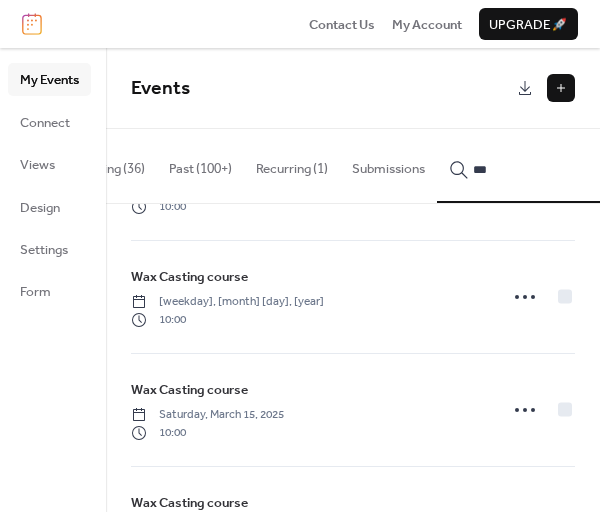 type on "***" 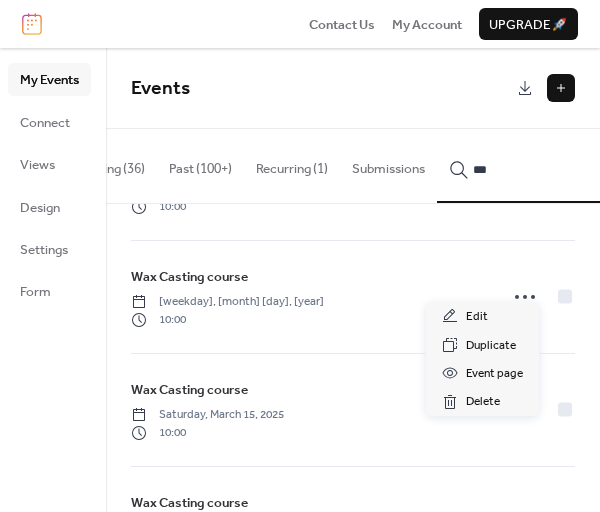 click 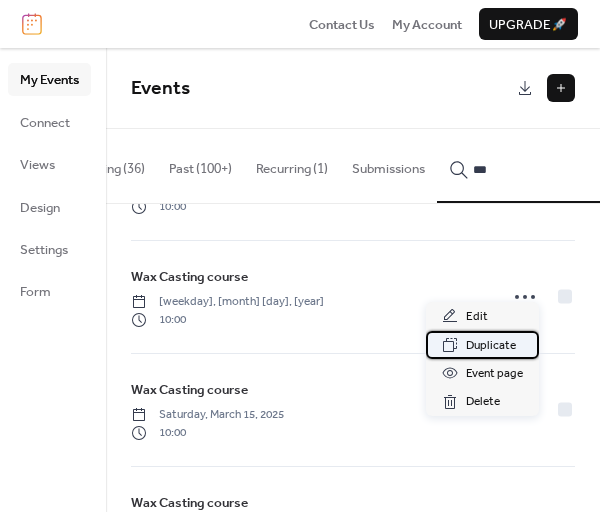 click on "Duplicate" at bounding box center (491, 346) 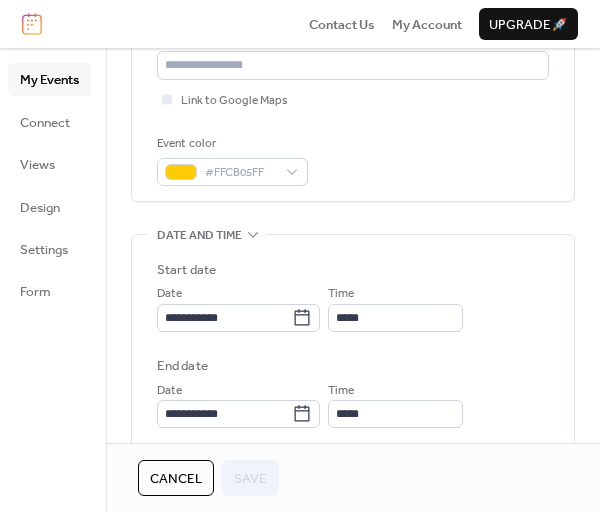 scroll, scrollTop: 500, scrollLeft: 0, axis: vertical 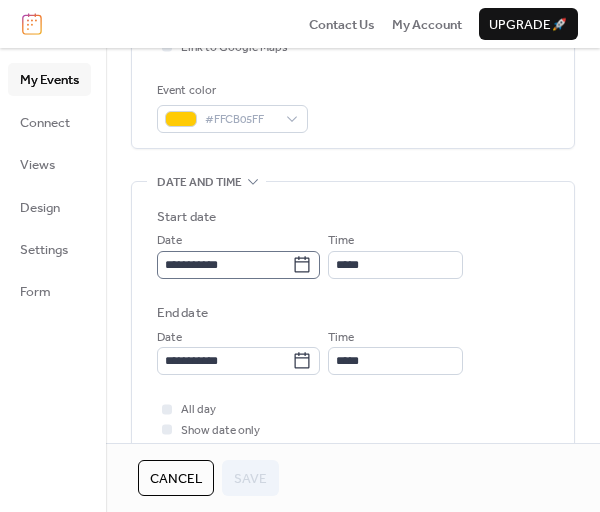 click 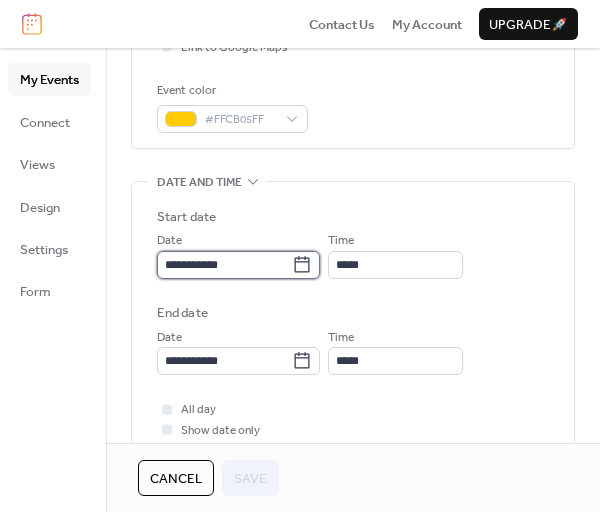 click on "**********" at bounding box center (224, 265) 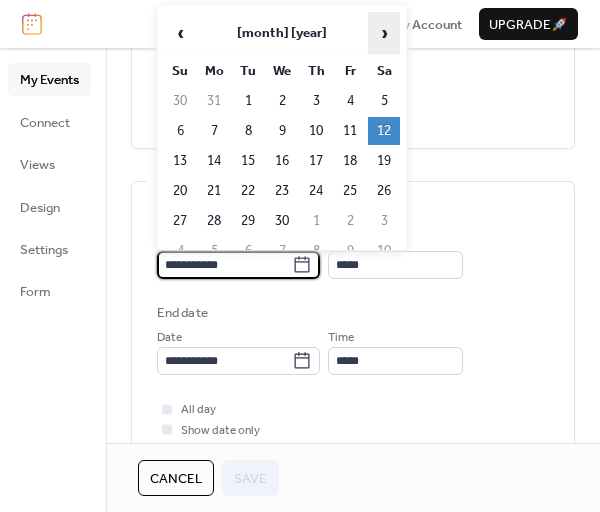 click on "›" at bounding box center [384, 33] 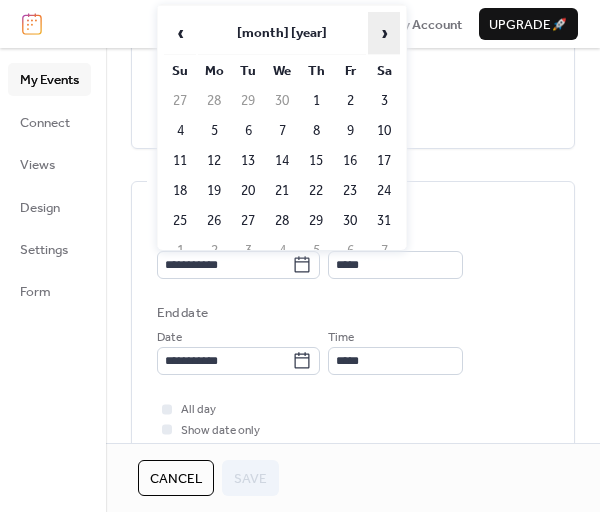 click on "›" at bounding box center (384, 33) 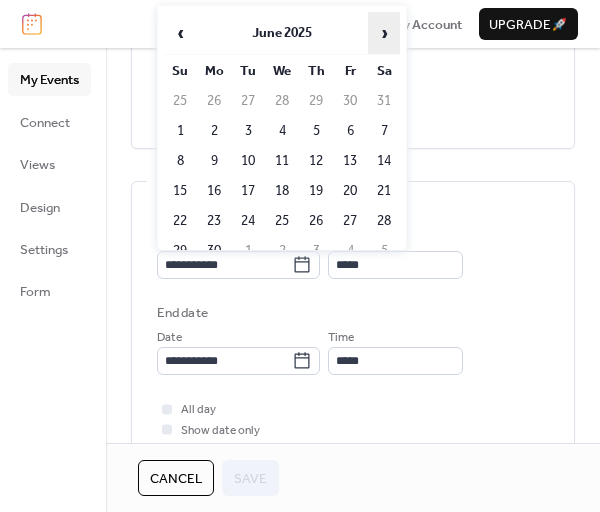 click on "›" at bounding box center [384, 33] 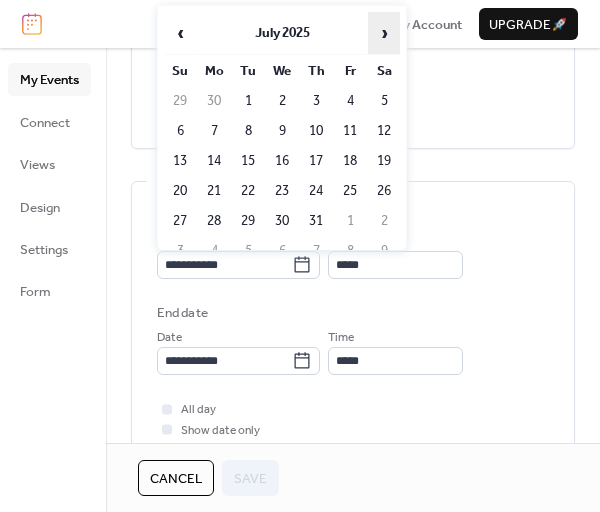 click on "›" at bounding box center [384, 33] 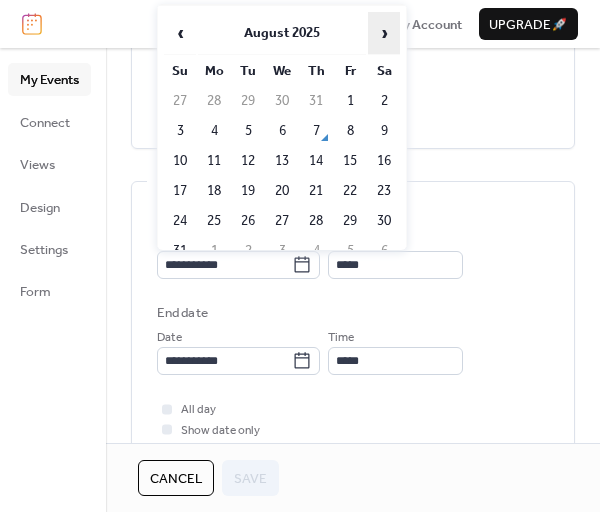 click on "›" at bounding box center (384, 33) 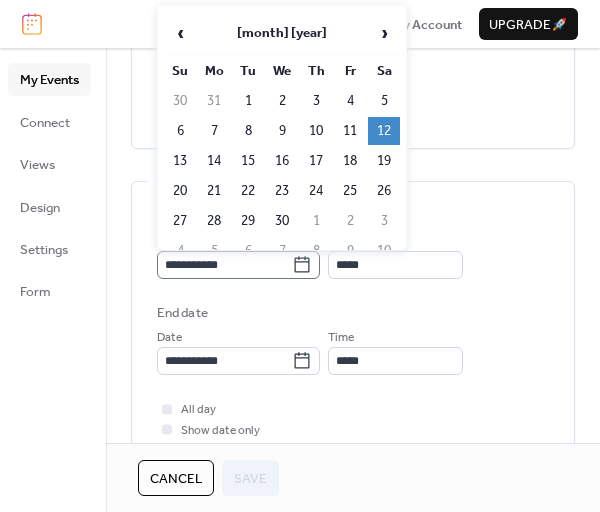 click 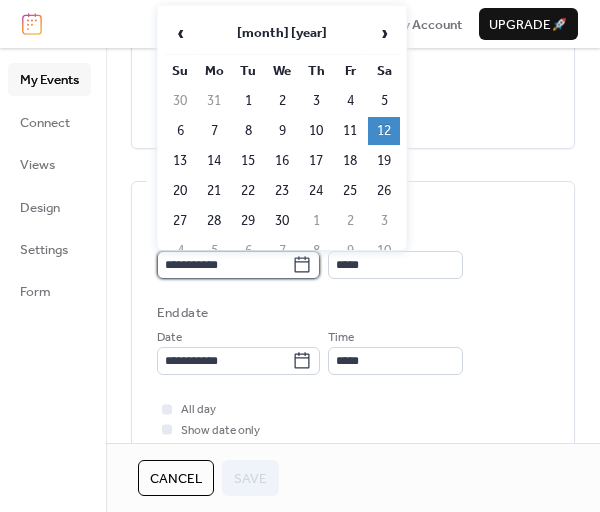 click on "**********" at bounding box center [224, 265] 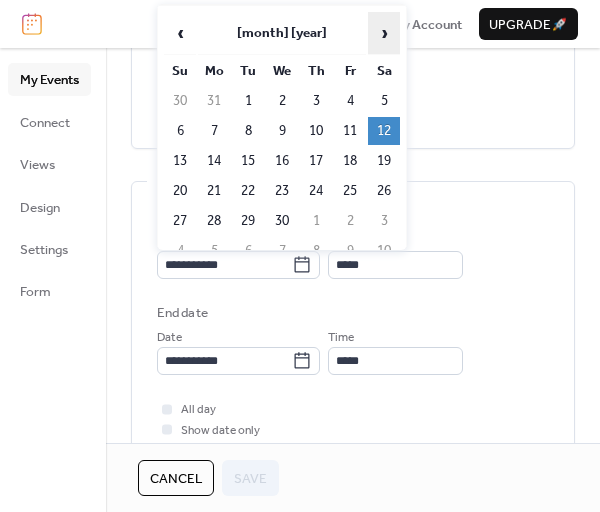 click on "›" at bounding box center (384, 33) 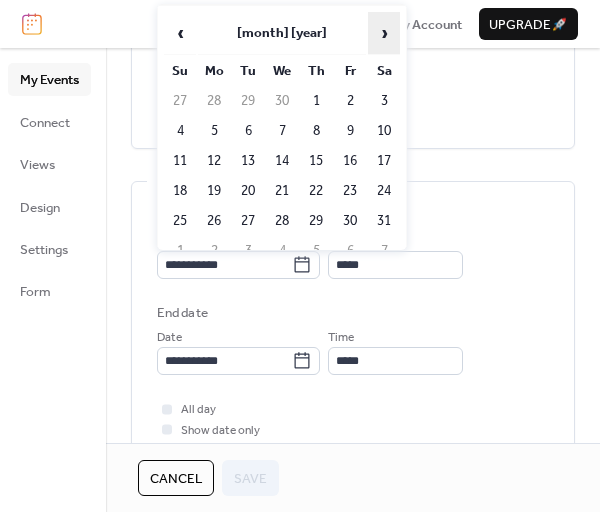 click on "›" at bounding box center (384, 33) 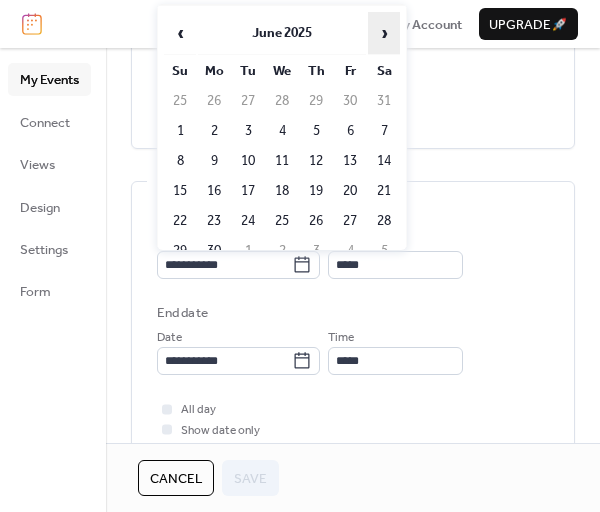click on "›" at bounding box center (384, 33) 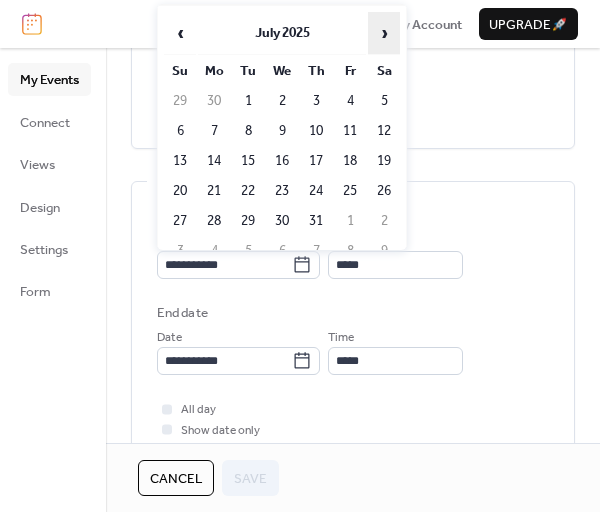 click on "›" at bounding box center [384, 33] 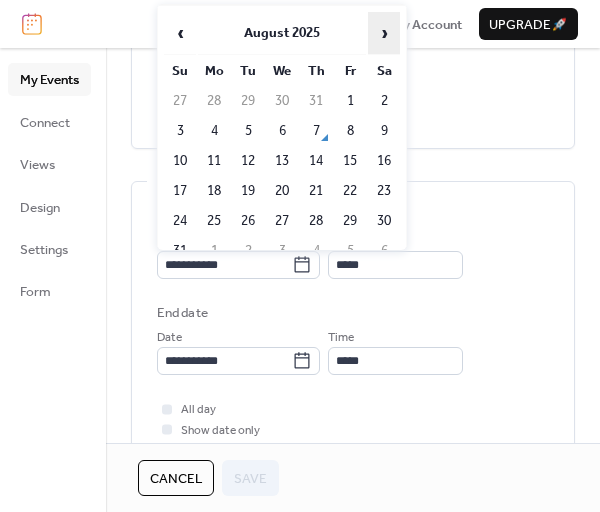 click on "›" at bounding box center (384, 33) 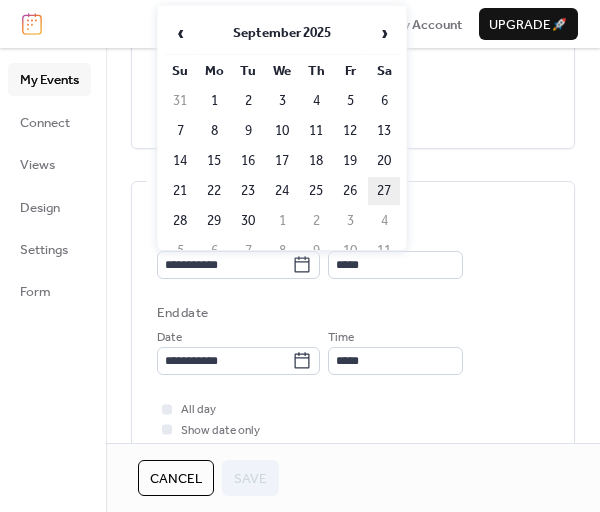 click on "27" at bounding box center [384, 191] 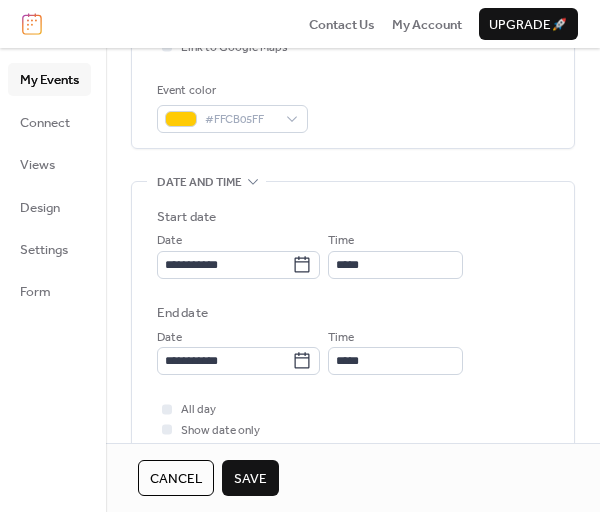 type on "**********" 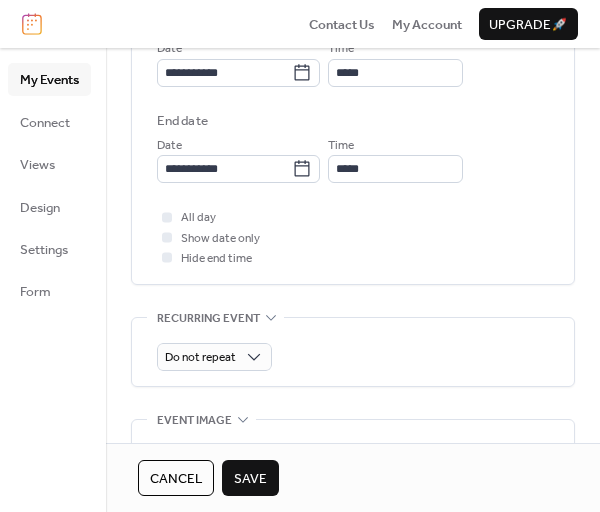 scroll, scrollTop: 700, scrollLeft: 0, axis: vertical 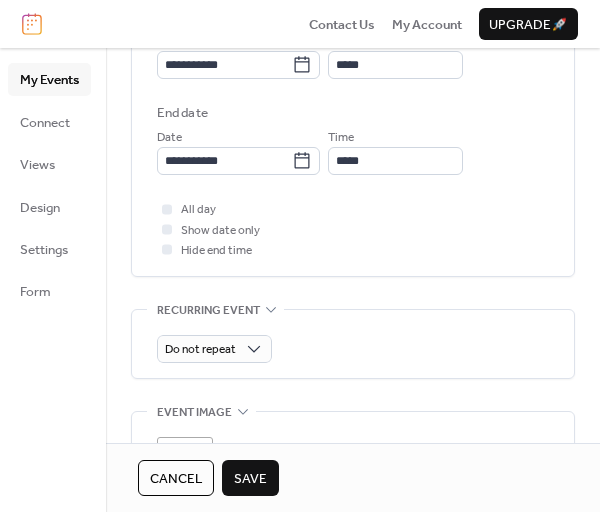 click on "Save" at bounding box center (250, 479) 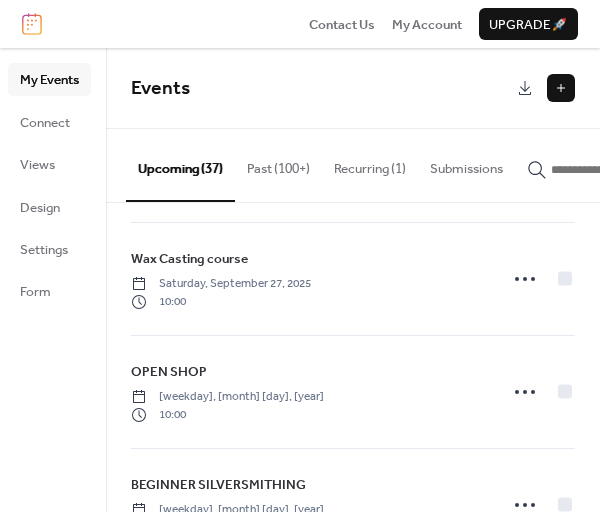 scroll, scrollTop: 3621, scrollLeft: 0, axis: vertical 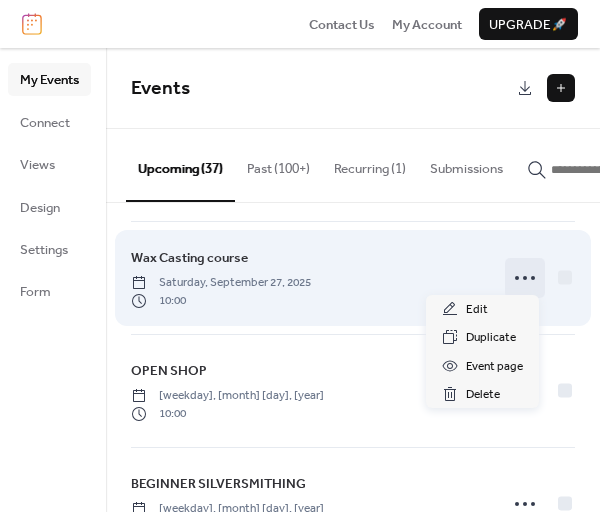 click 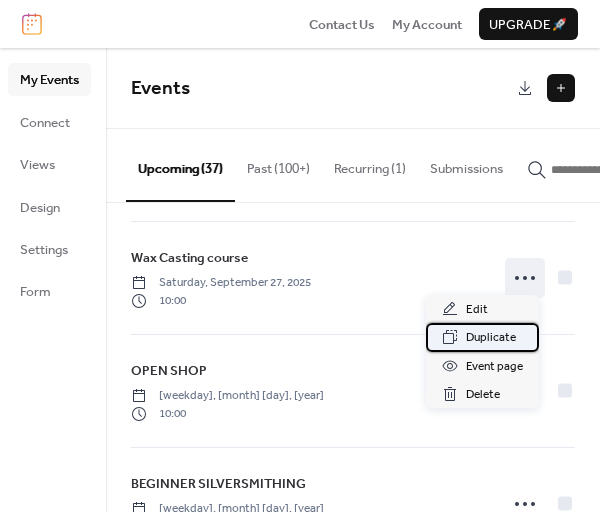 click on "Duplicate" at bounding box center [491, 338] 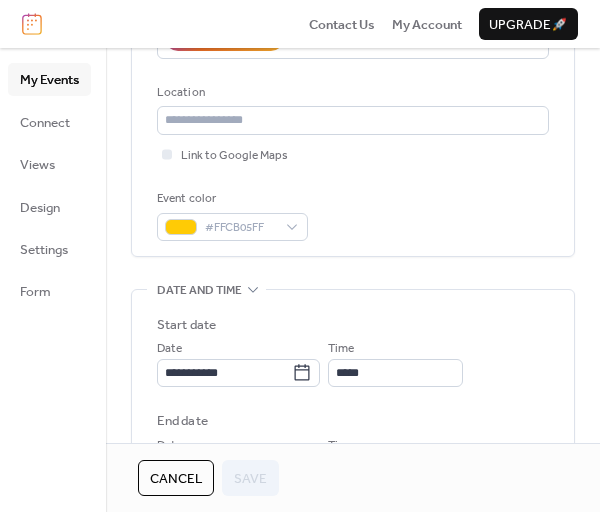scroll, scrollTop: 400, scrollLeft: 0, axis: vertical 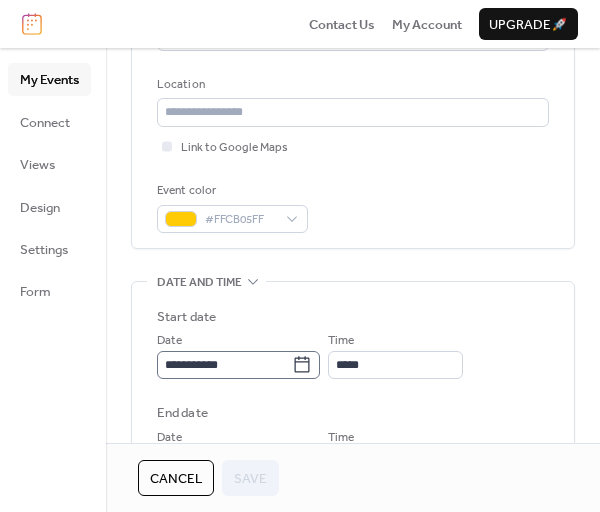 click 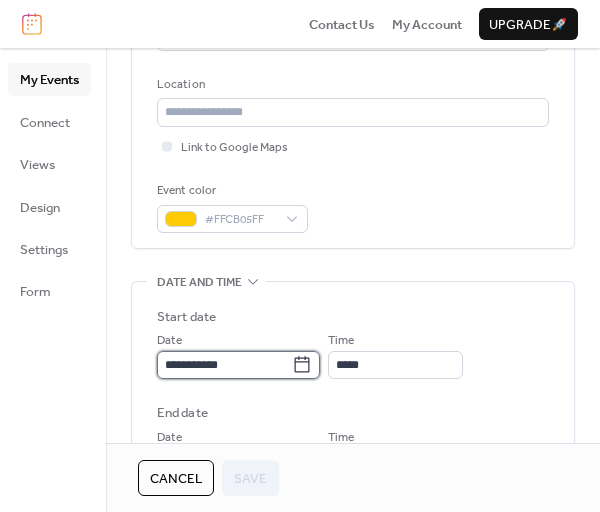 click on "**********" at bounding box center (224, 365) 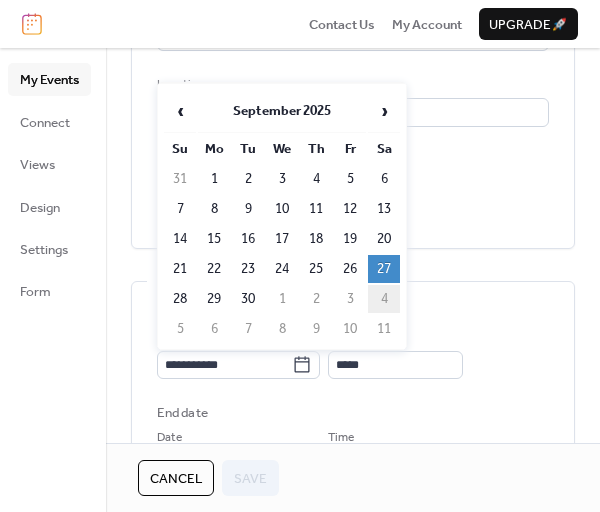 click on "4" at bounding box center [384, 299] 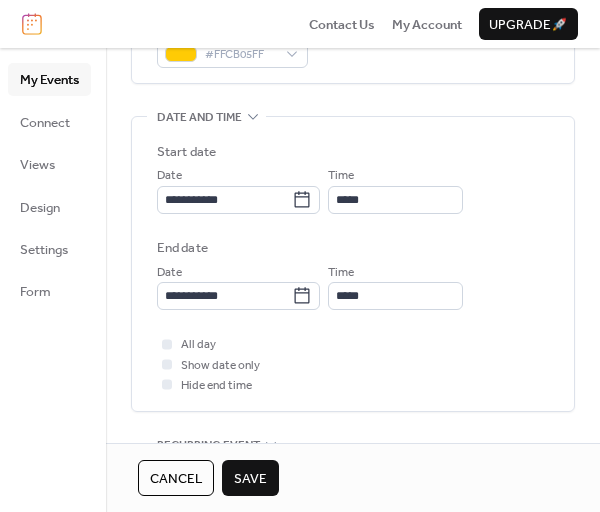 scroll, scrollTop: 600, scrollLeft: 0, axis: vertical 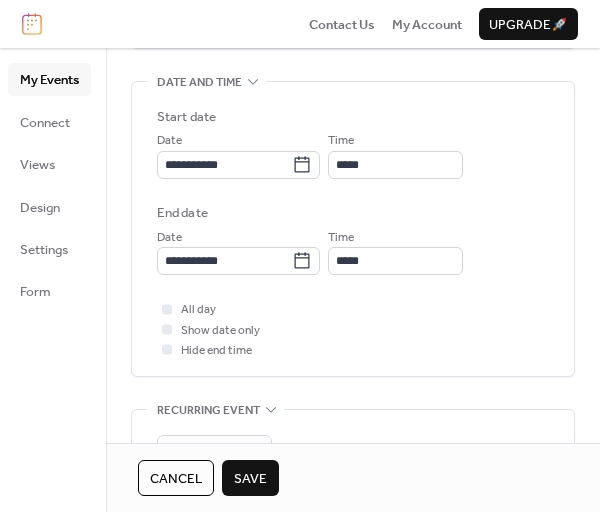 click on "Save" at bounding box center (250, 479) 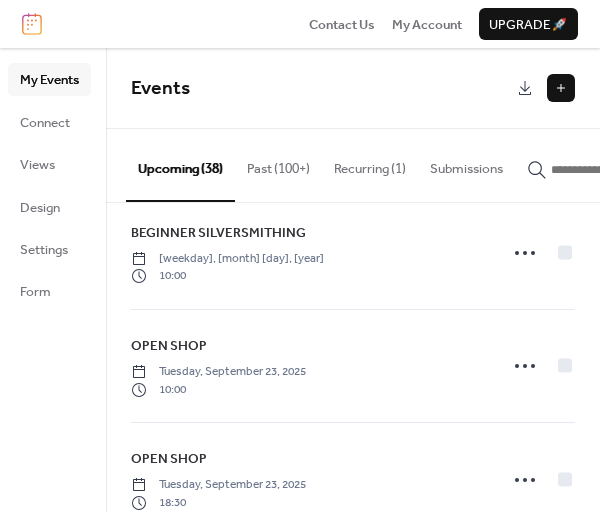 scroll, scrollTop: 3088, scrollLeft: 0, axis: vertical 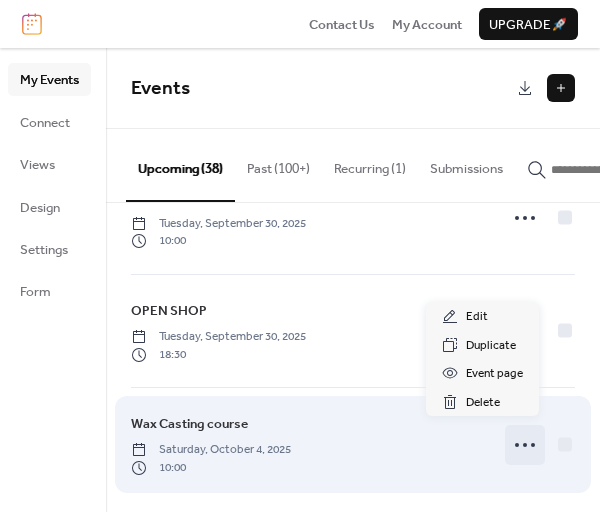 click 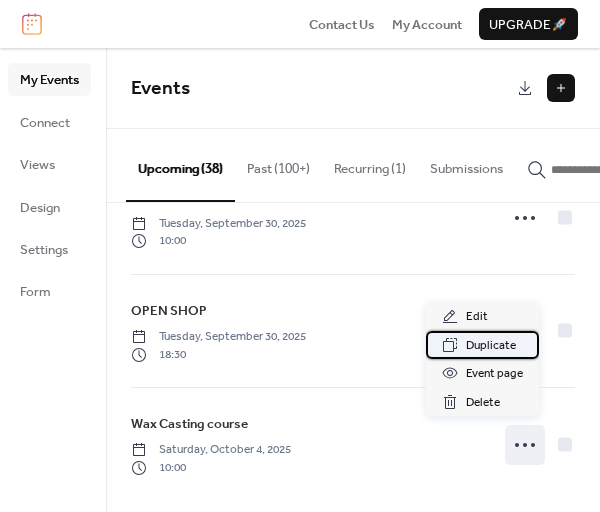 click on "Duplicate" at bounding box center (491, 346) 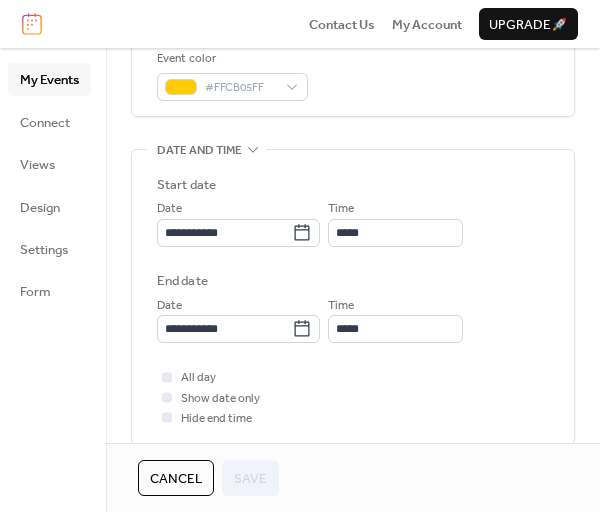 scroll, scrollTop: 600, scrollLeft: 0, axis: vertical 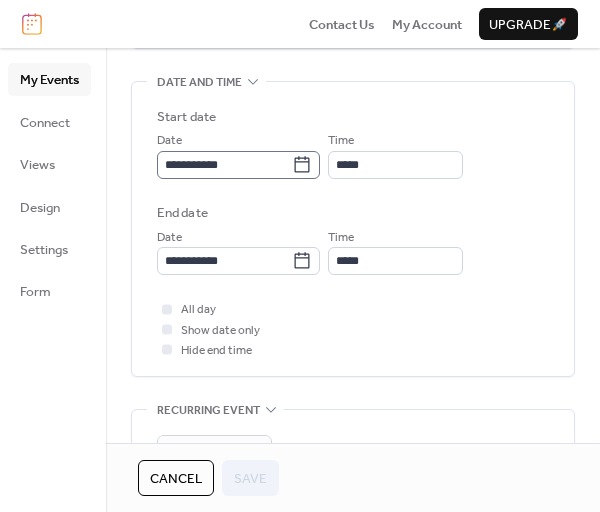click 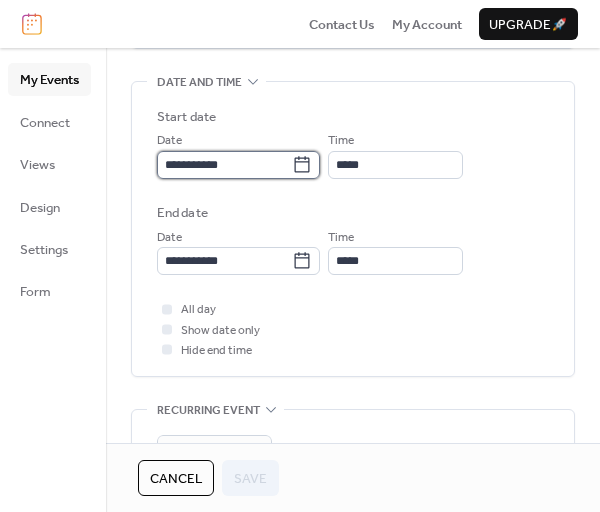 click on "**********" at bounding box center (224, 165) 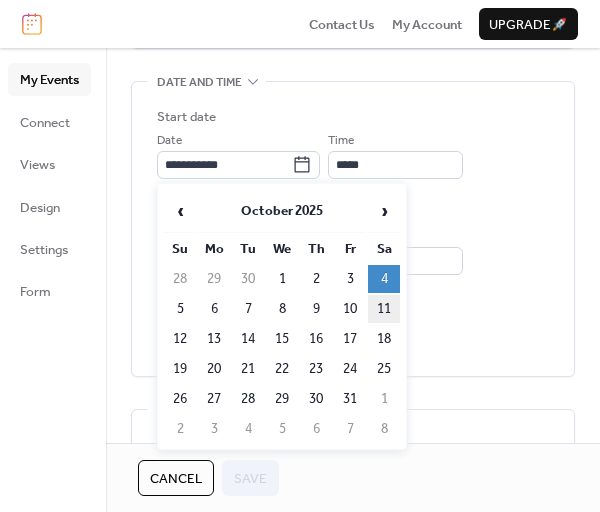click on "11" at bounding box center (384, 309) 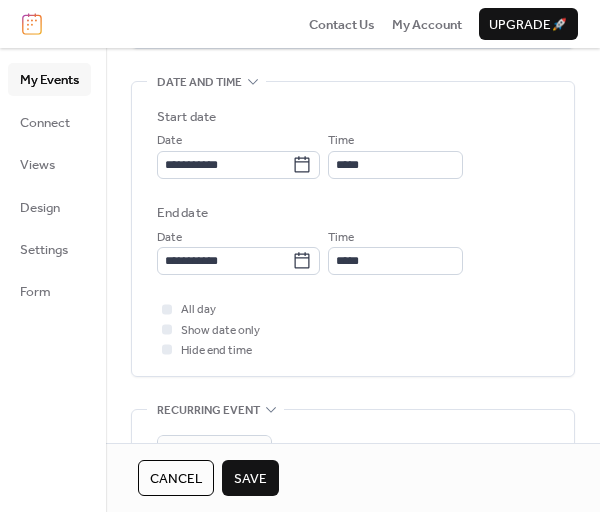click on "Save" at bounding box center [250, 478] 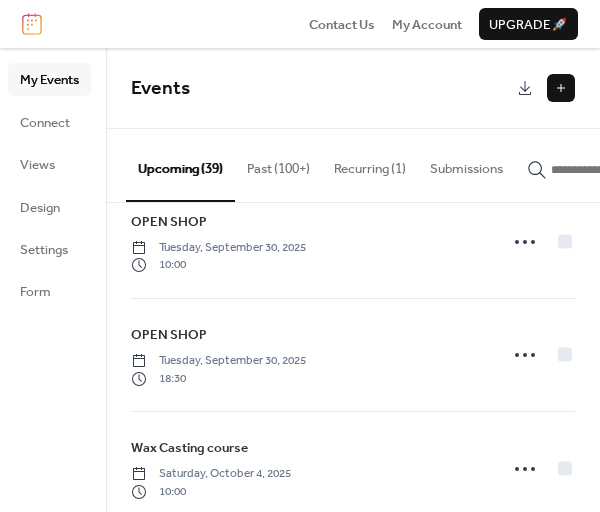 scroll, scrollTop: 4074, scrollLeft: 0, axis: vertical 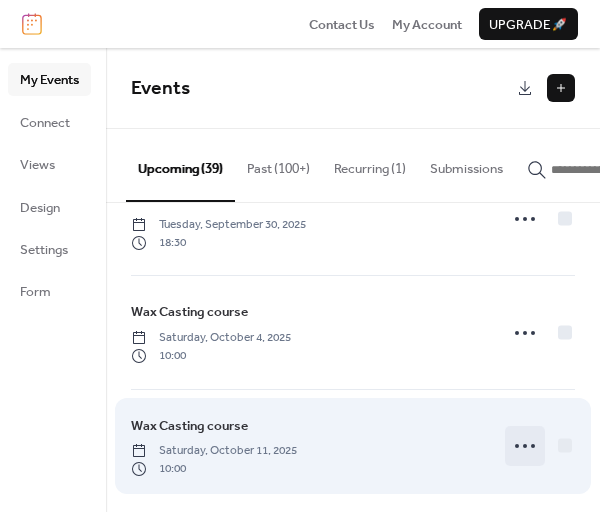 click 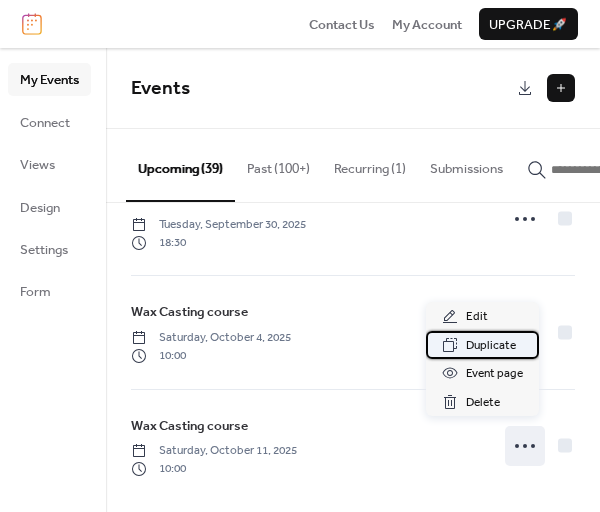 click on "Duplicate" at bounding box center (491, 346) 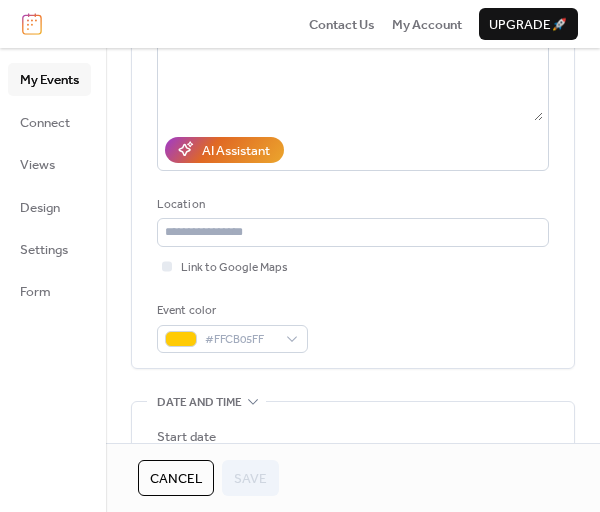 scroll, scrollTop: 500, scrollLeft: 0, axis: vertical 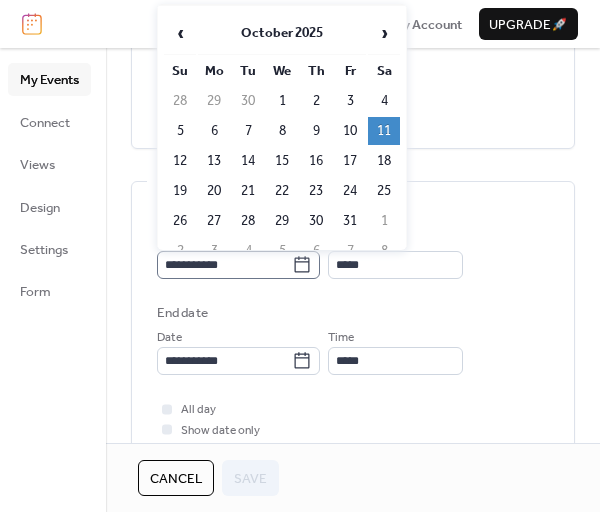 click 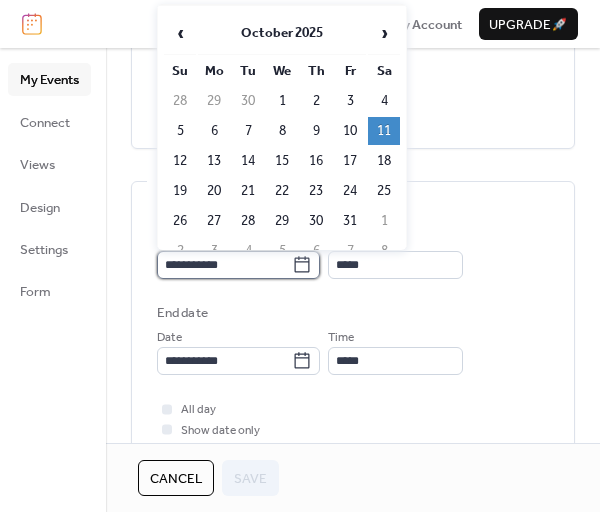 click on "**********" at bounding box center [224, 265] 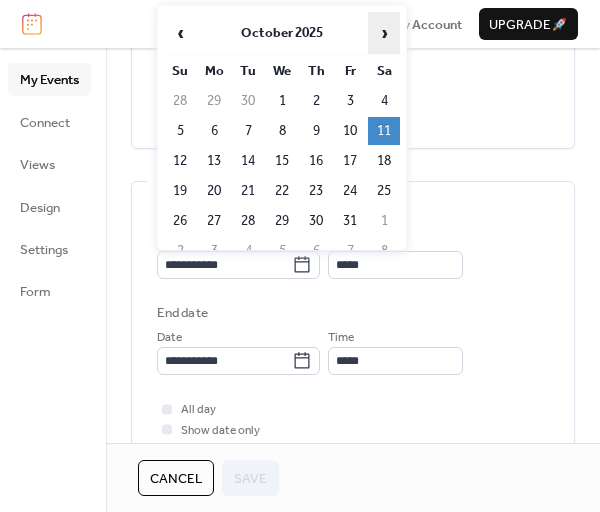 click on "›" at bounding box center [384, 33] 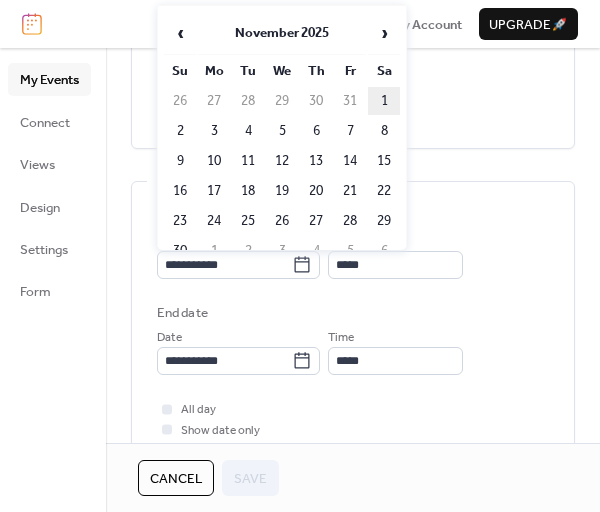 click on "1" at bounding box center [384, 101] 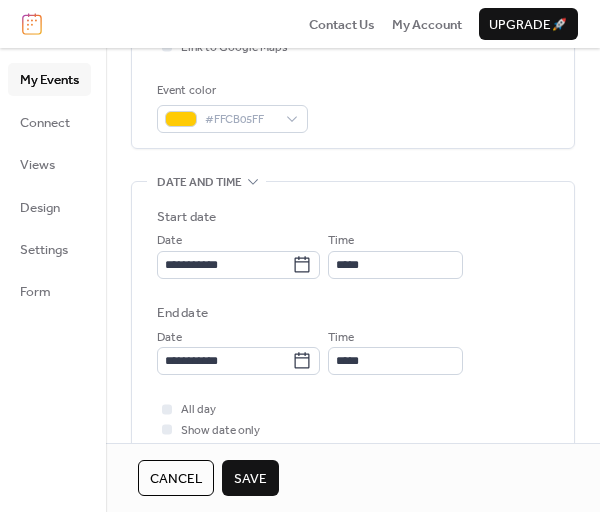click on "Save" at bounding box center [250, 479] 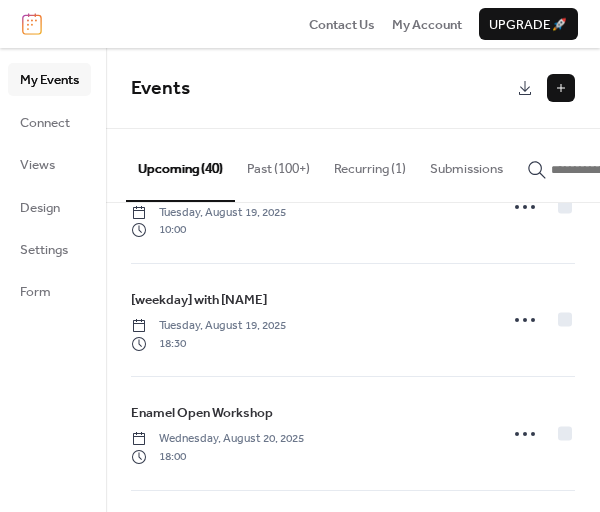 scroll, scrollTop: 500, scrollLeft: 0, axis: vertical 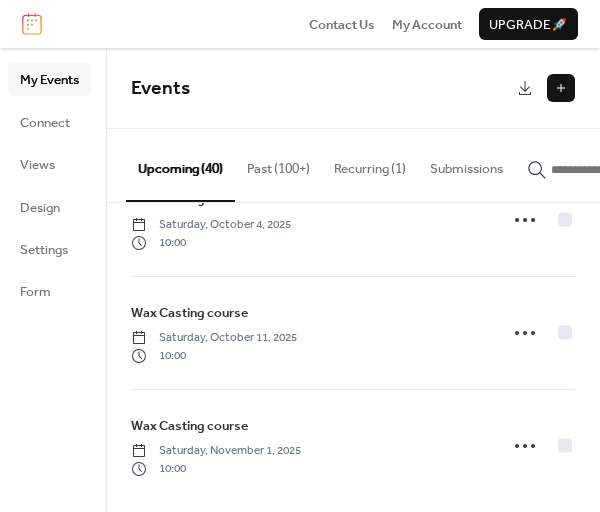 click at bounding box center (611, 170) 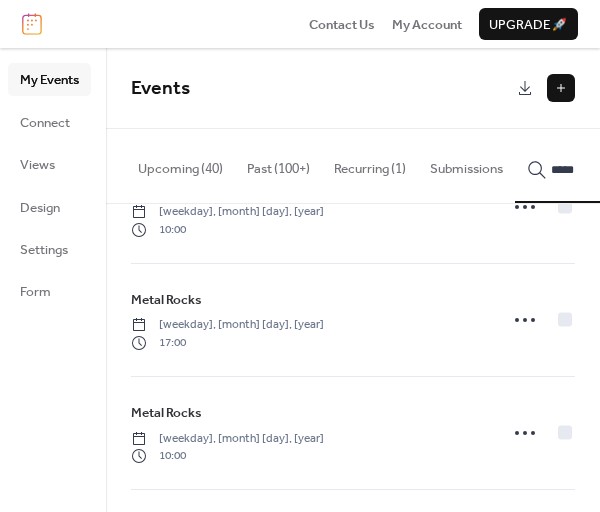 scroll, scrollTop: 200, scrollLeft: 0, axis: vertical 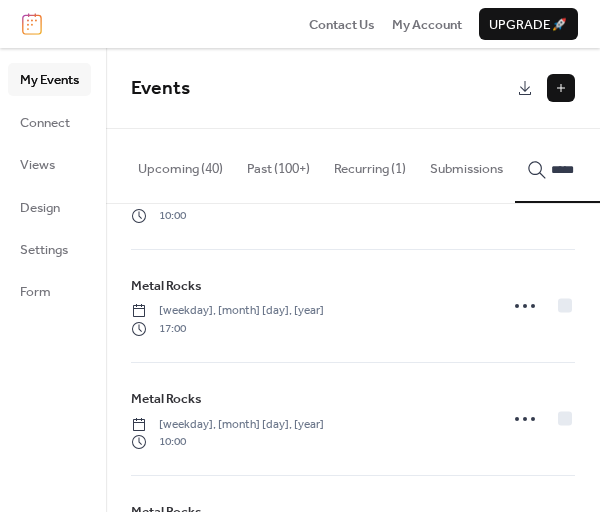 type on "*****" 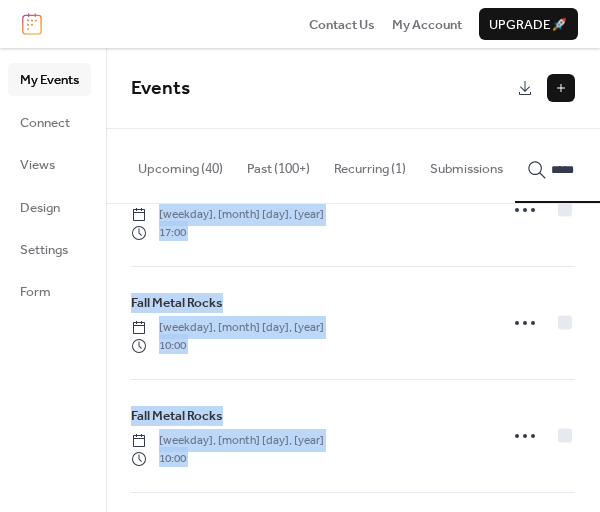 drag, startPoint x: 585, startPoint y: 269, endPoint x: 653, endPoint y: 559, distance: 297.86575 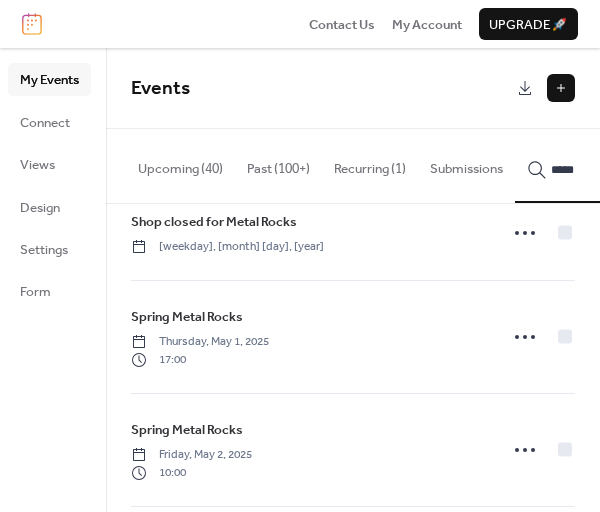 scroll, scrollTop: 5580, scrollLeft: 0, axis: vertical 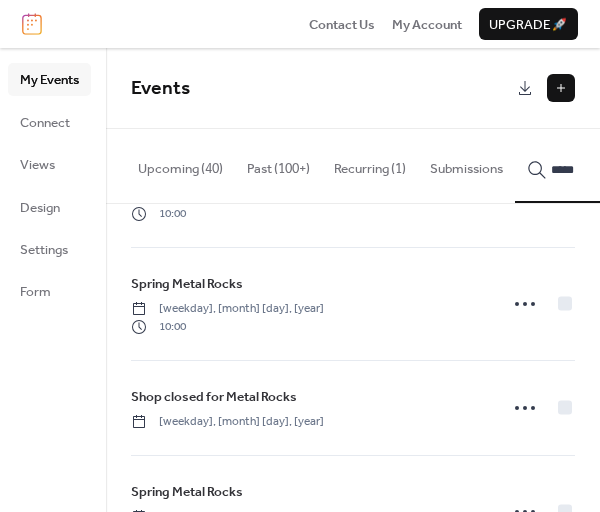 click 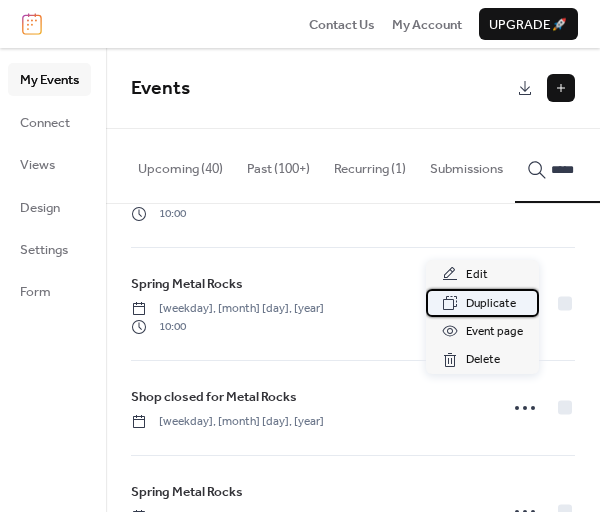 click on "Duplicate" at bounding box center [491, 304] 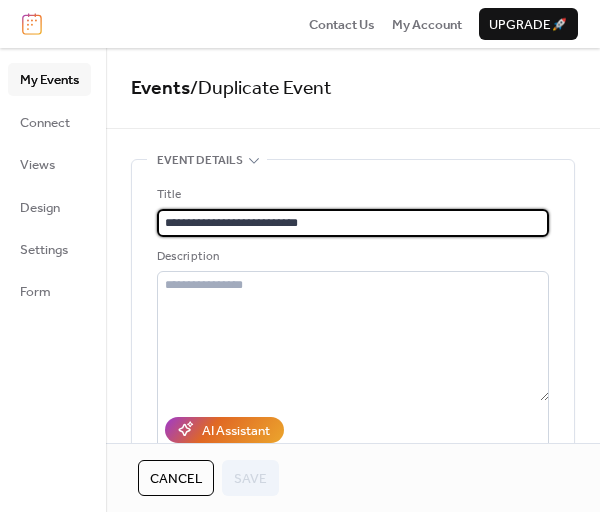 scroll, scrollTop: 0, scrollLeft: 0, axis: both 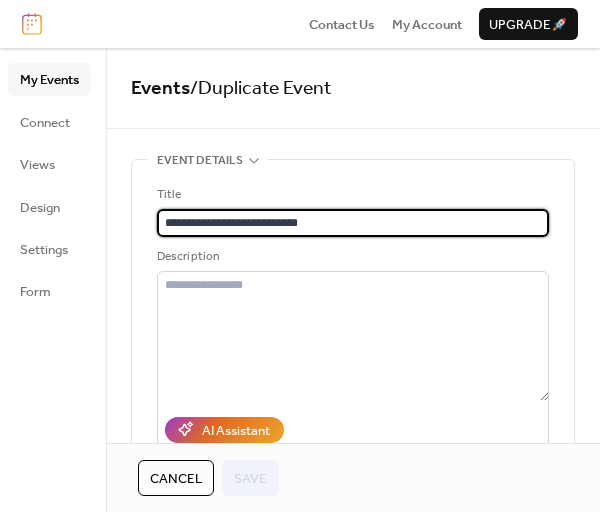 drag, startPoint x: 244, startPoint y: 223, endPoint x: 156, endPoint y: 225, distance: 88.02273 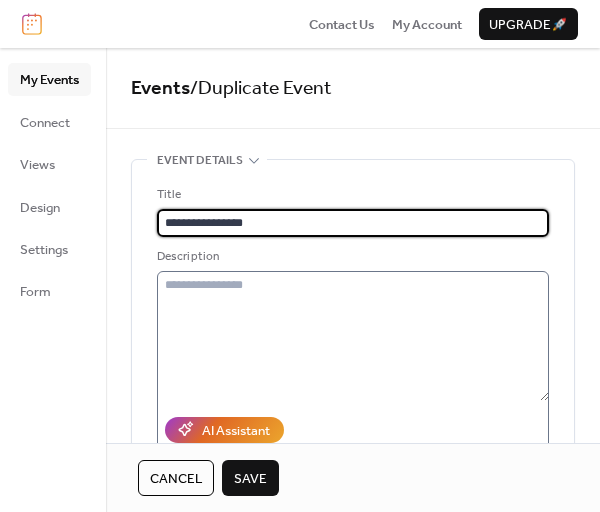 type on "**********" 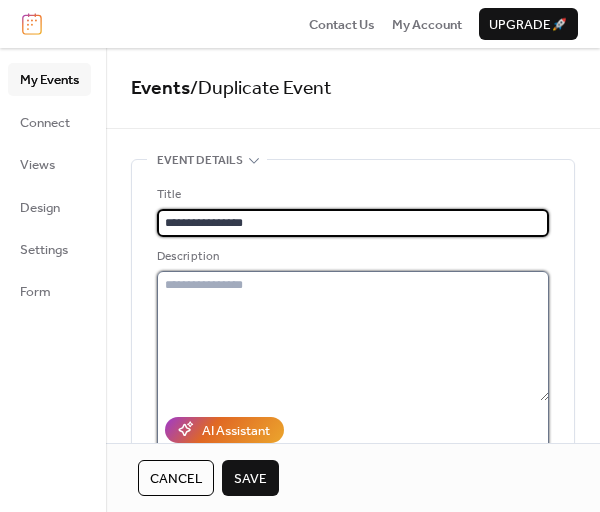 scroll, scrollTop: 0, scrollLeft: 0, axis: both 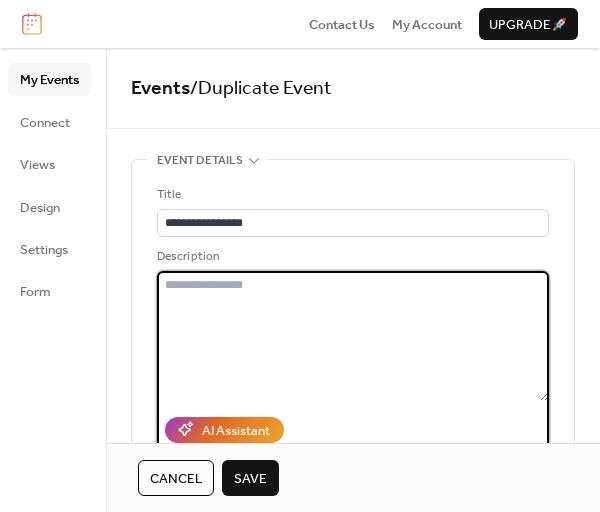 drag, startPoint x: 261, startPoint y: 283, endPoint x: 142, endPoint y: 284, distance: 119.0042 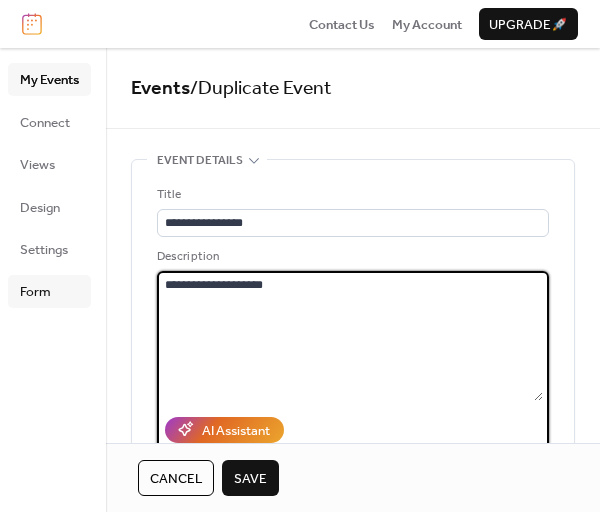 drag, startPoint x: 284, startPoint y: 279, endPoint x: 65, endPoint y: 279, distance: 219 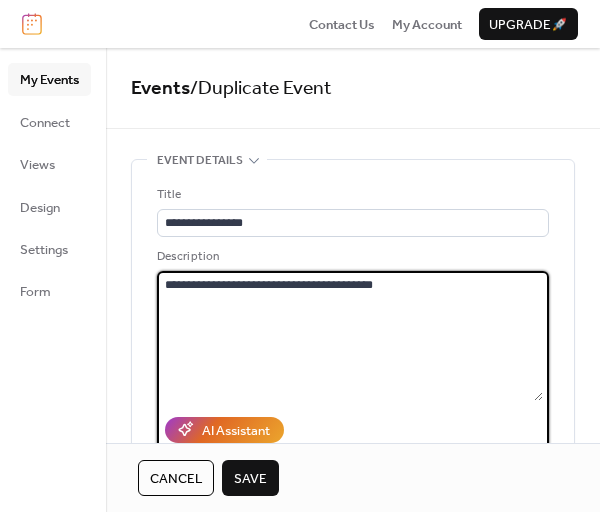 drag, startPoint x: 291, startPoint y: 286, endPoint x: 340, endPoint y: 279, distance: 49.497475 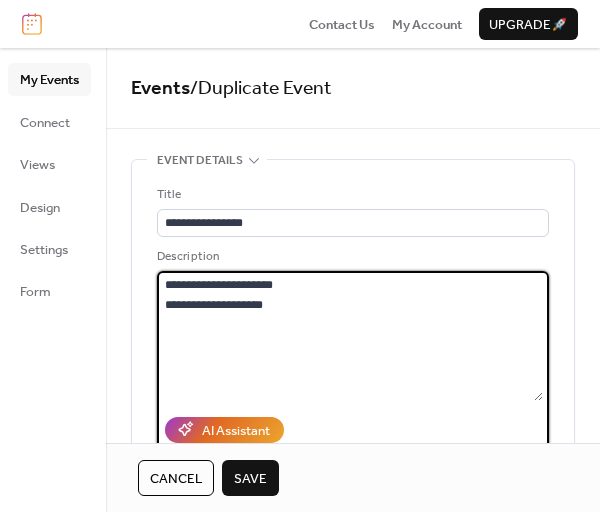 click on "**********" at bounding box center (350, 336) 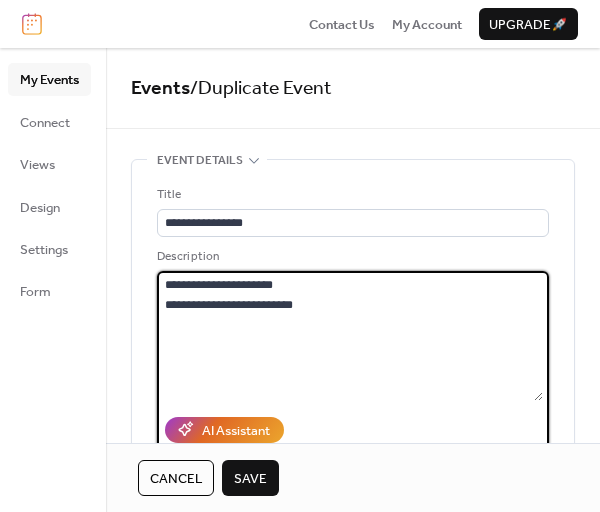 click on "**********" at bounding box center (350, 336) 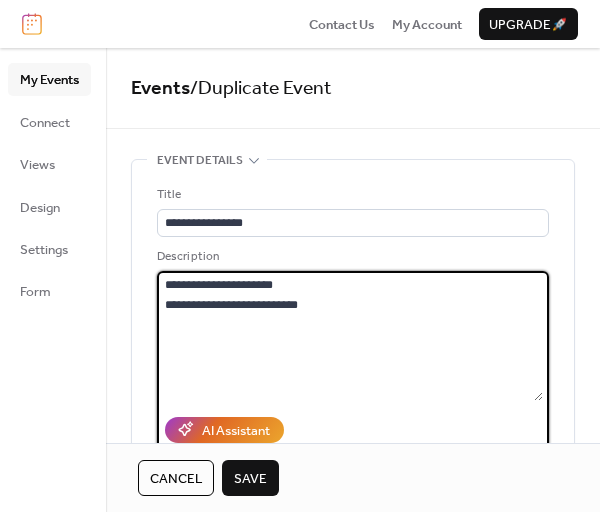 click on "**********" at bounding box center (350, 336) 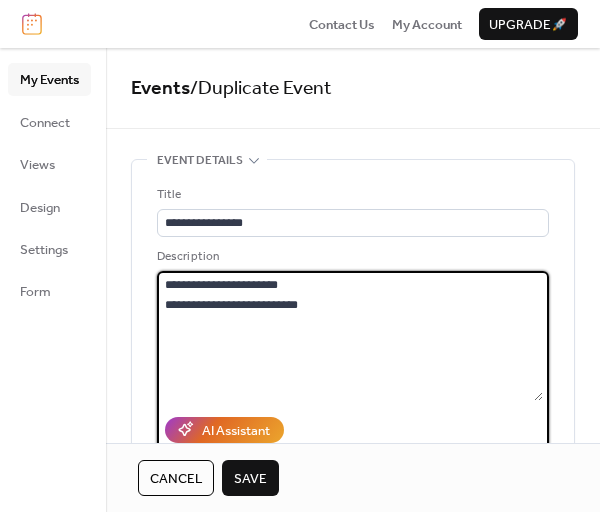 type on "**********" 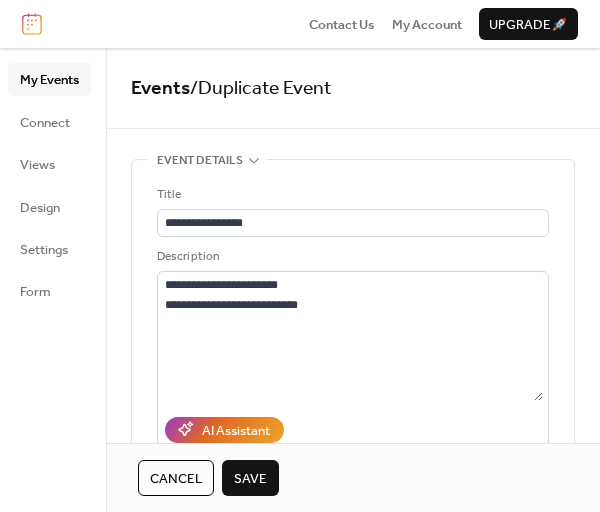 click on "Save" at bounding box center [250, 479] 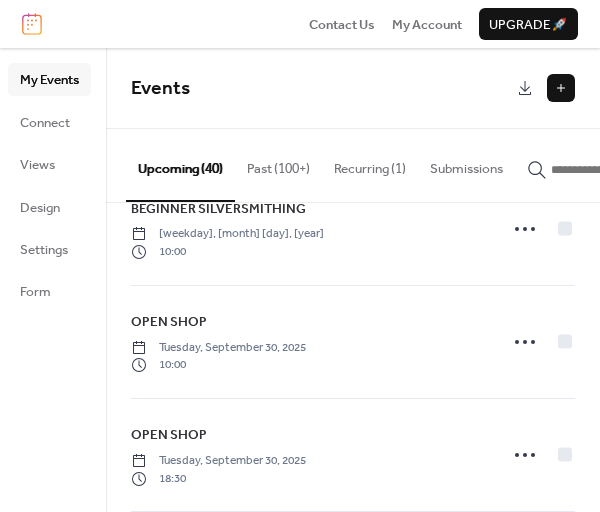 scroll, scrollTop: 3916, scrollLeft: 0, axis: vertical 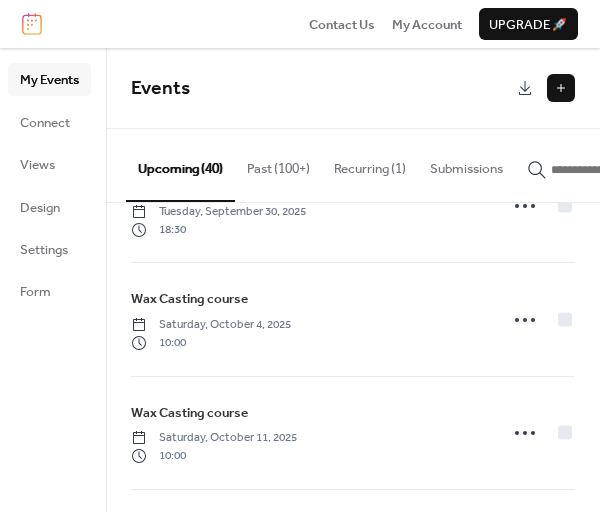 click 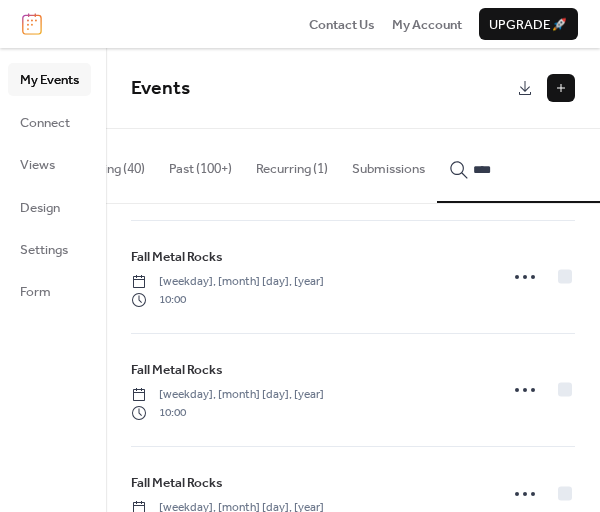 scroll, scrollTop: 732, scrollLeft: 0, axis: vertical 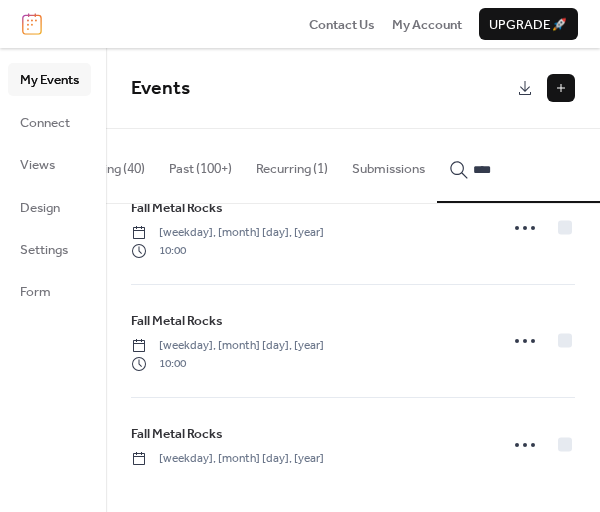 type on "****" 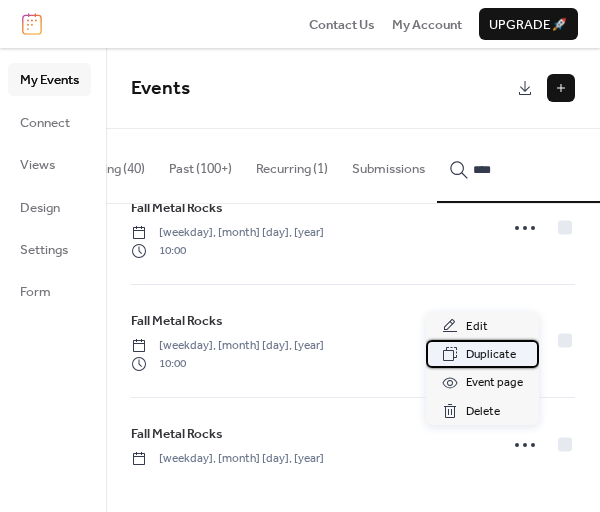 click on "Duplicate" at bounding box center [491, 355] 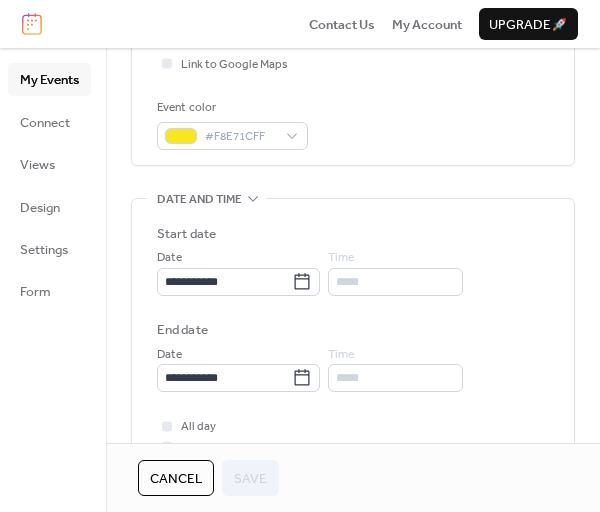 scroll, scrollTop: 500, scrollLeft: 0, axis: vertical 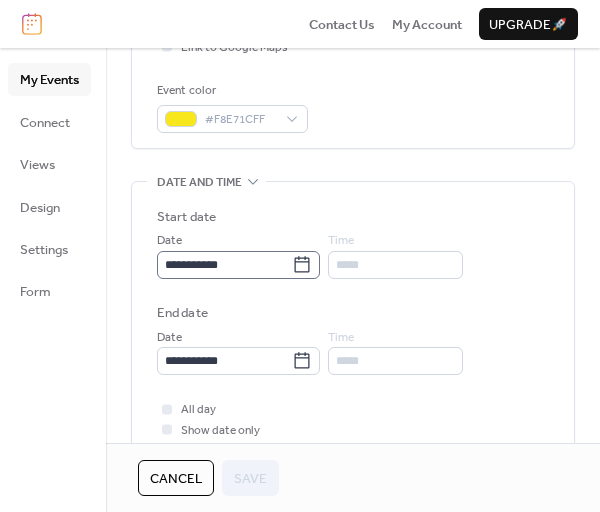 click 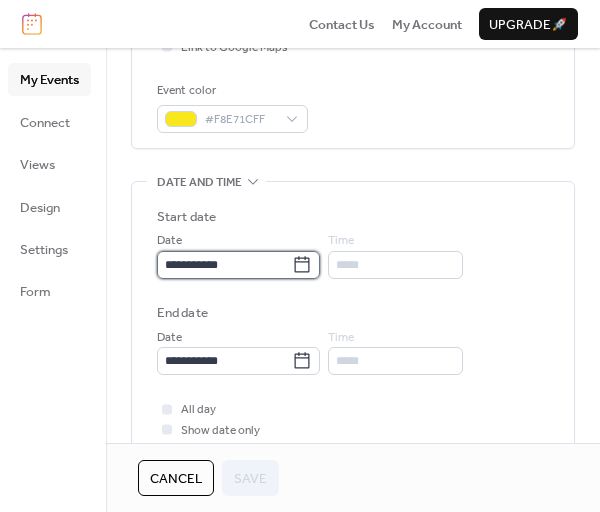 click on "**********" at bounding box center [224, 265] 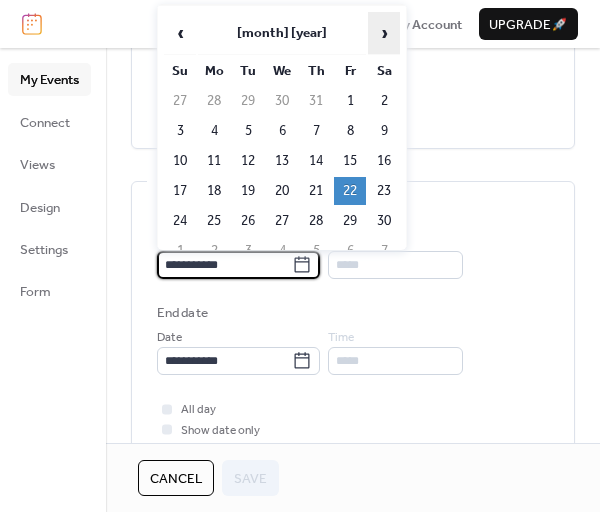 click on "›" at bounding box center (384, 33) 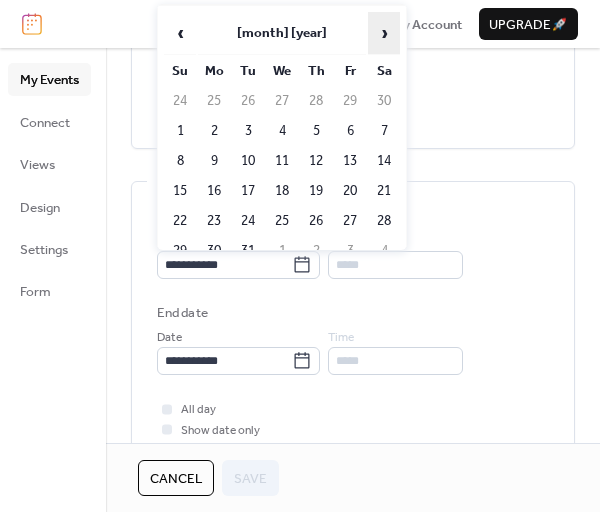 click on "›" at bounding box center [384, 33] 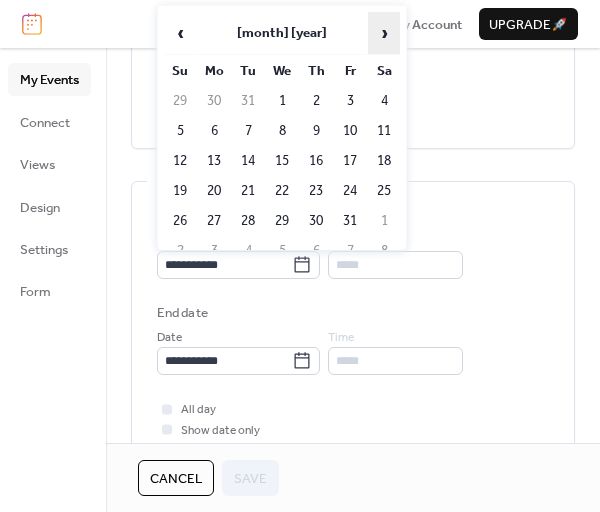 click on "›" at bounding box center (384, 33) 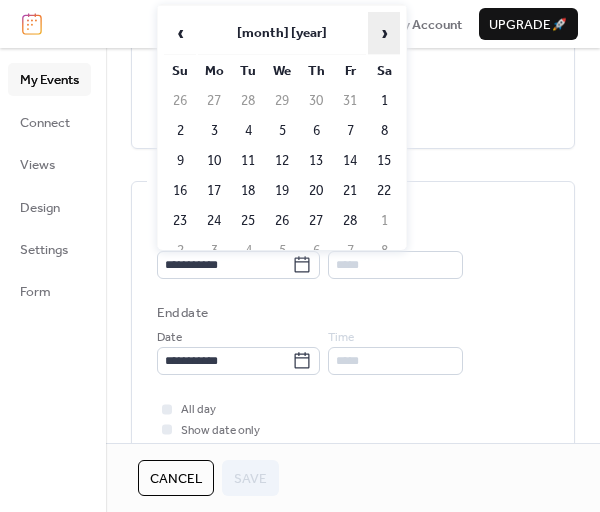click on "›" at bounding box center [384, 33] 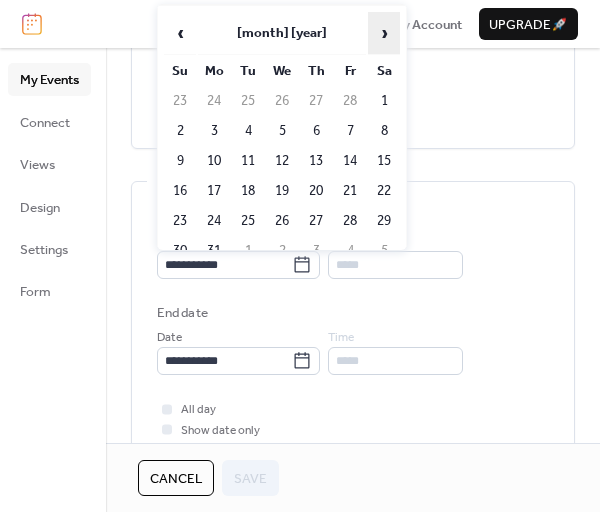 click on "›" at bounding box center (384, 33) 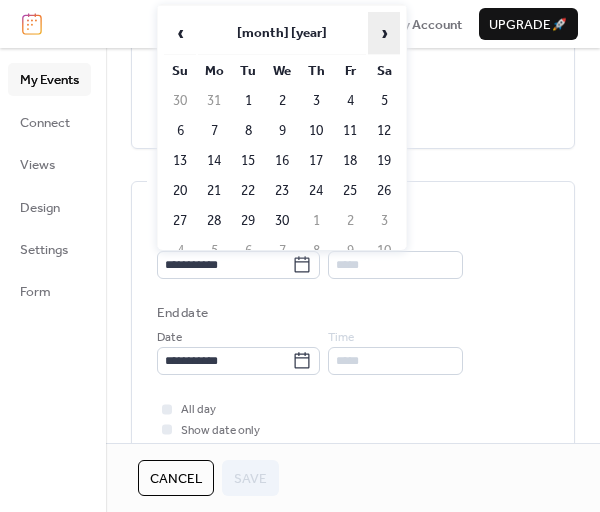 click on "›" at bounding box center [384, 33] 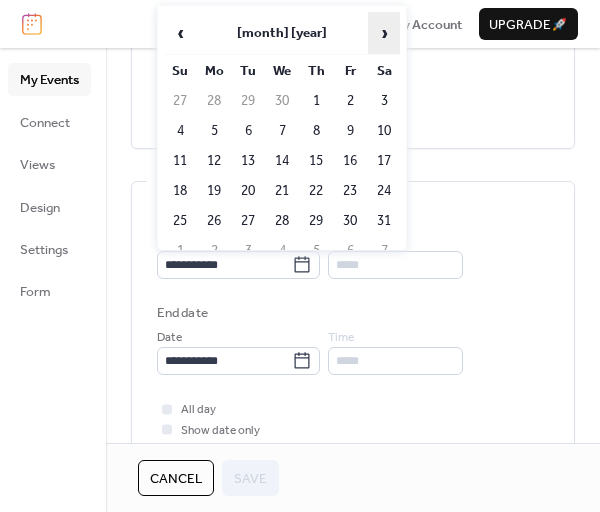 click on "›" at bounding box center [384, 33] 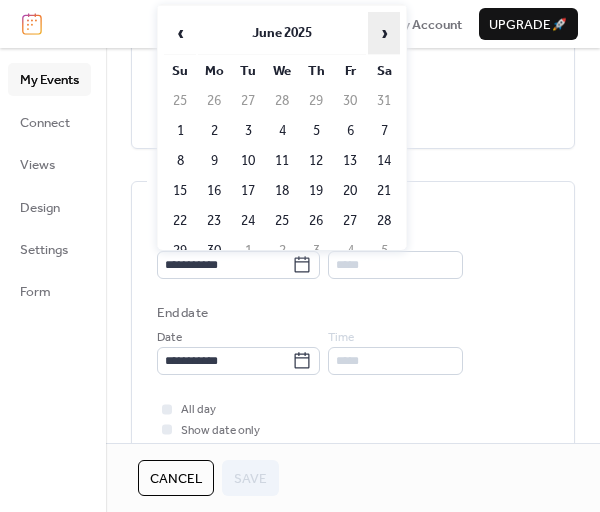 click on "›" at bounding box center [384, 33] 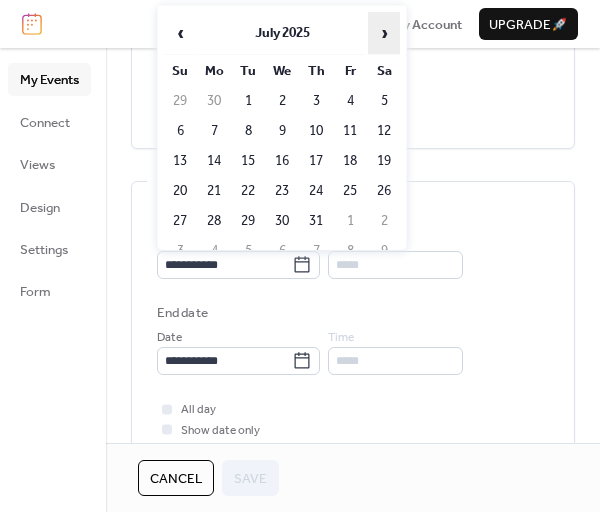 click on "›" at bounding box center (384, 33) 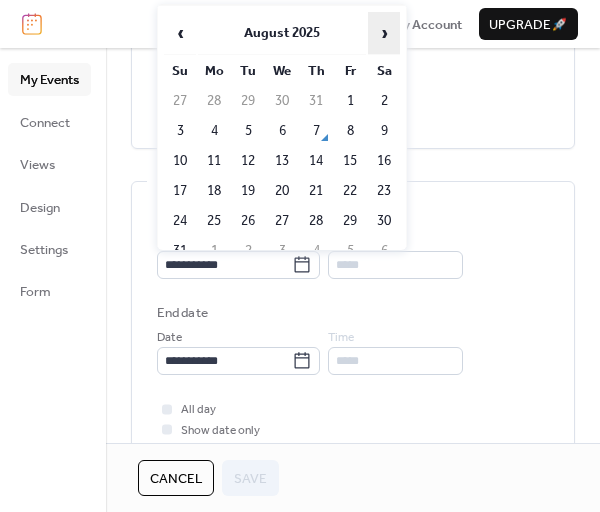 click on "›" at bounding box center [384, 33] 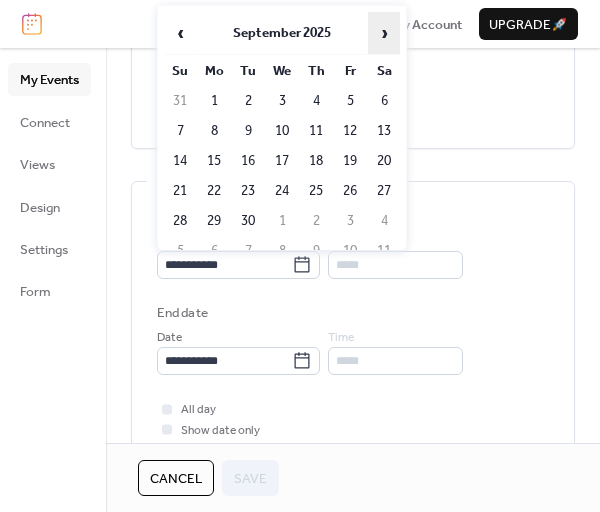 click on "›" at bounding box center [384, 33] 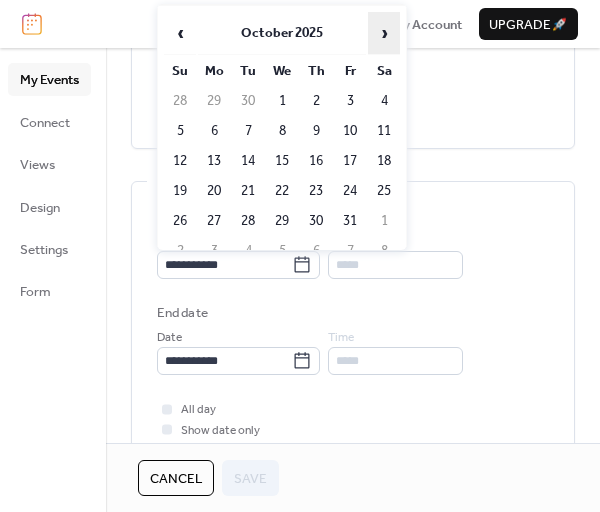 click on "›" at bounding box center [384, 33] 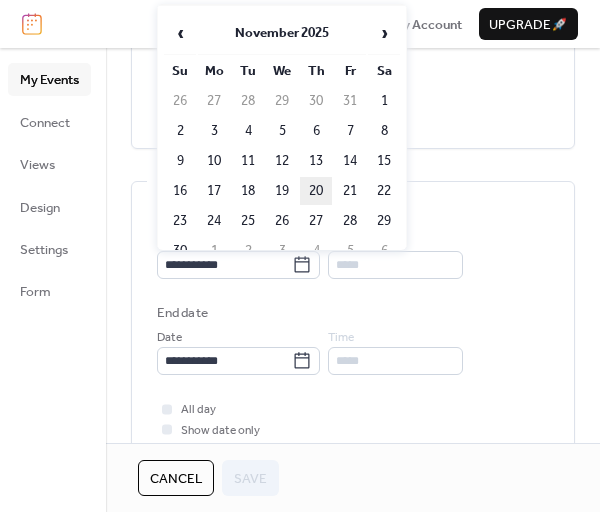 click on "20" at bounding box center (316, 191) 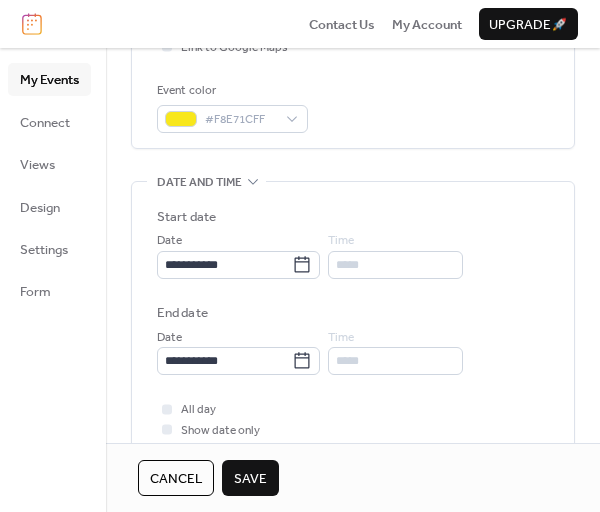 click on "*****" at bounding box center [395, 265] 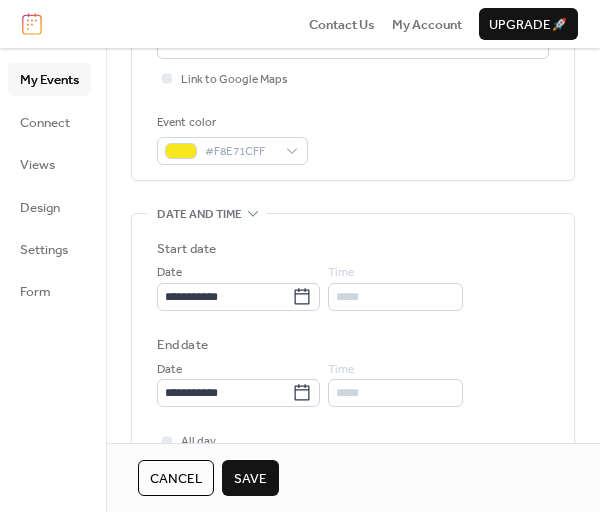 scroll, scrollTop: 500, scrollLeft: 0, axis: vertical 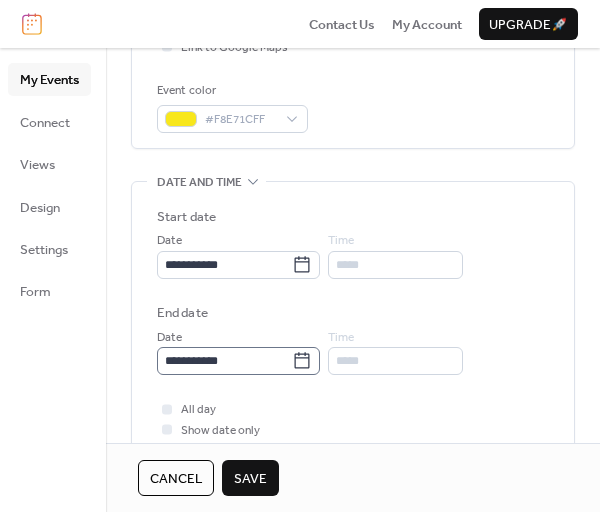click 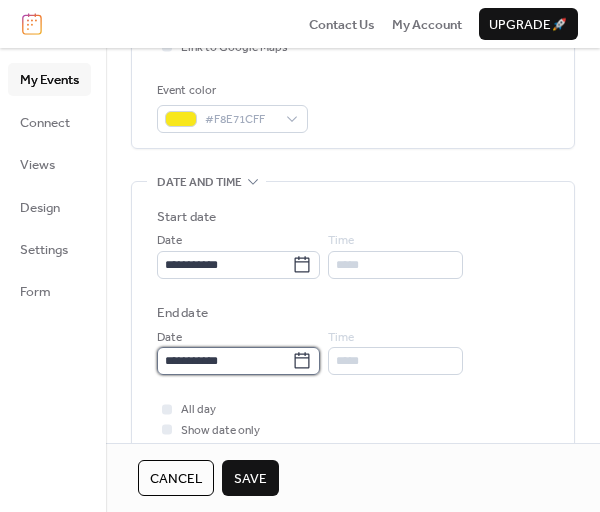 click on "**********" at bounding box center (224, 361) 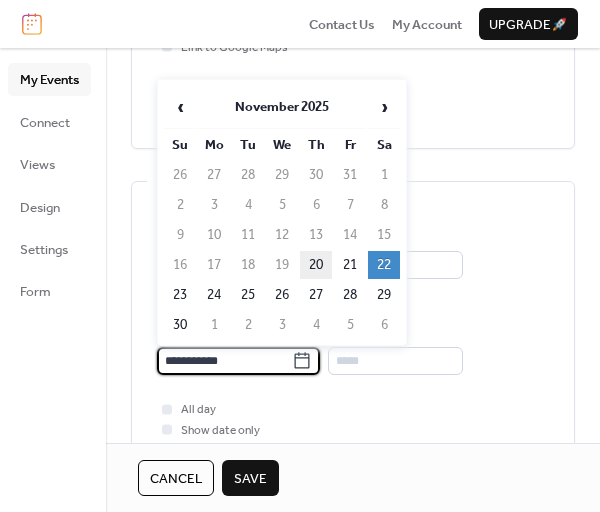 click on "20" at bounding box center (316, 265) 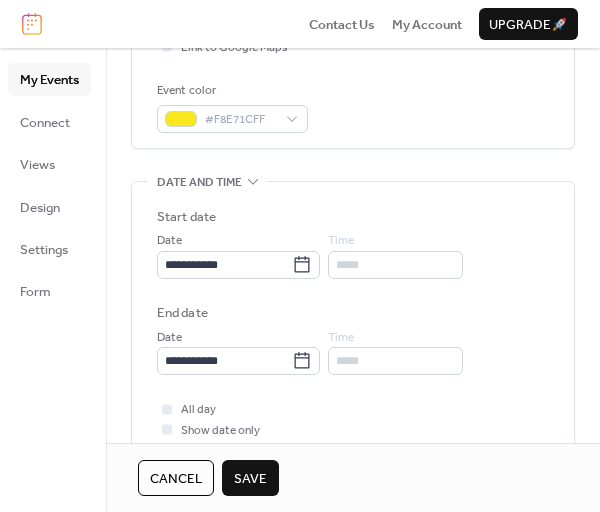 click on "*****" at bounding box center [395, 265] 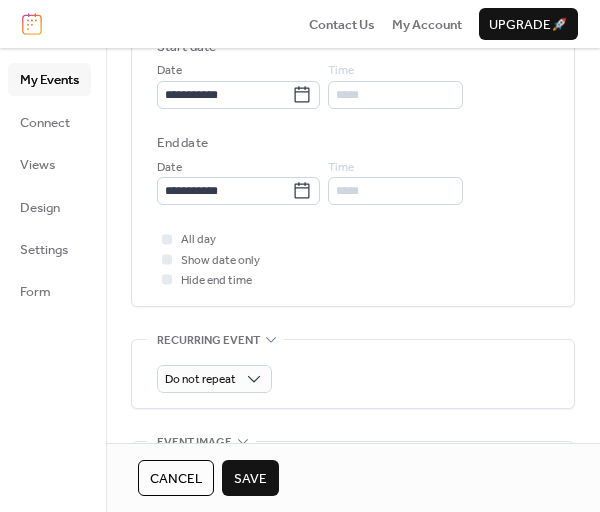 scroll, scrollTop: 700, scrollLeft: 0, axis: vertical 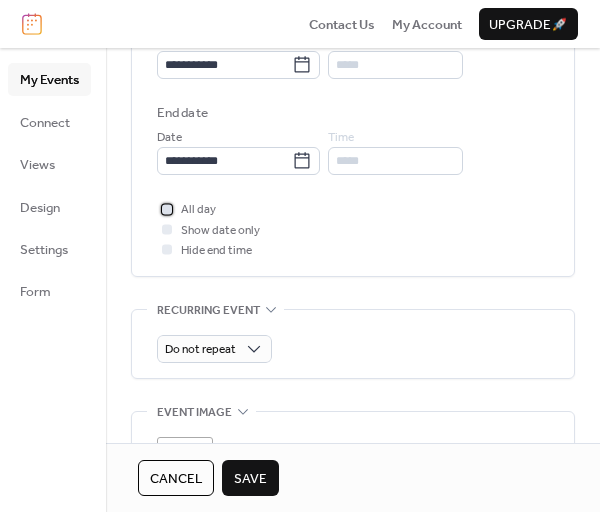 click 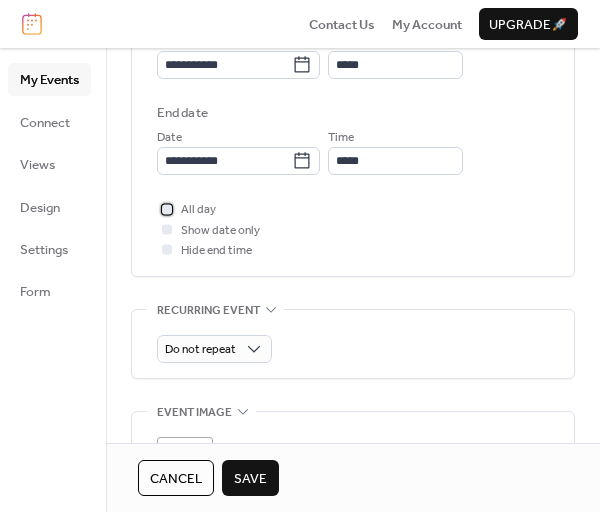 scroll, scrollTop: 600, scrollLeft: 0, axis: vertical 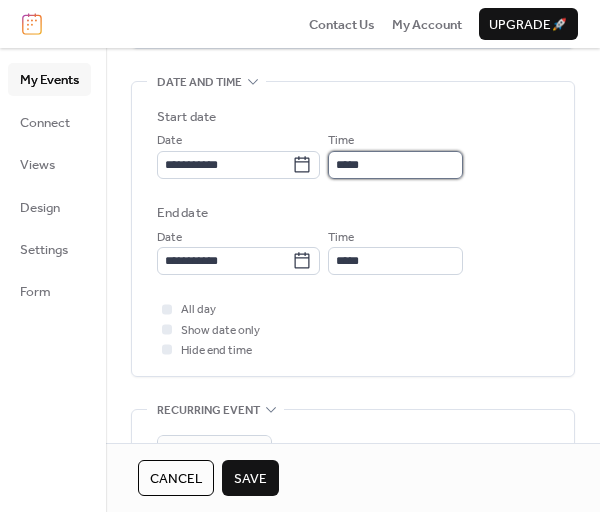 click on "*****" at bounding box center [395, 165] 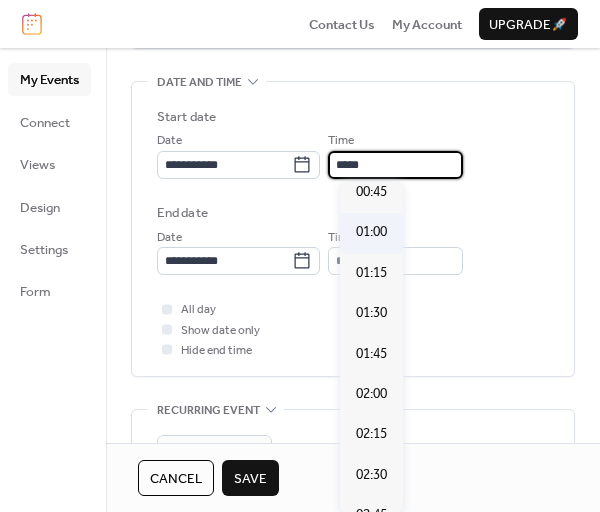 scroll, scrollTop: 500, scrollLeft: 0, axis: vertical 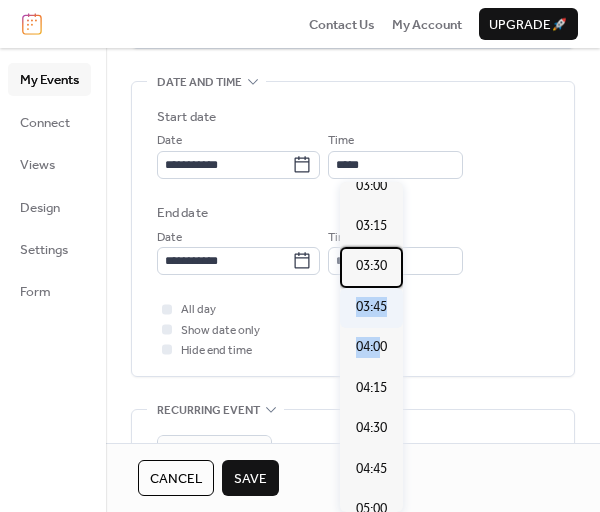 drag, startPoint x: 402, startPoint y: 255, endPoint x: 375, endPoint y: 291, distance: 45 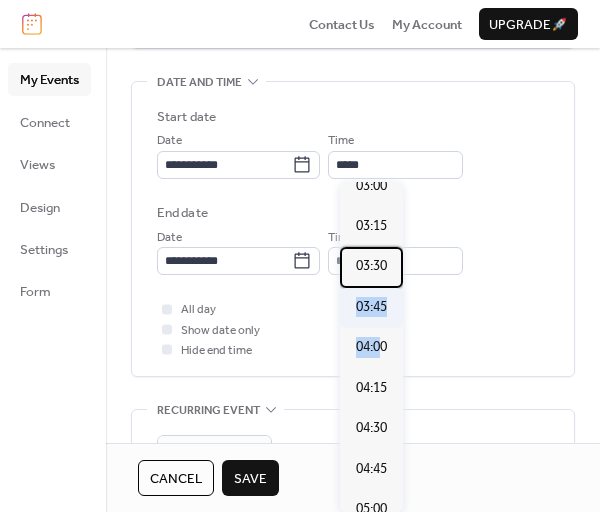click on "00:00 00:15 00:30 00:45 01:00 01:15 01:30 01:45 02:00 02:15 02:30 02:45 03:00 03:15 03:30 03:45 04:00 04:15 04:30 04:45 05:00 05:15 05:30 05:45 06:00 06:15 06:30 06:45 07:00 07:15 07:30 07:45 08:00 08:15 08:30 08:45 09:00 09:15 09:30 09:45 10:00 10:15 10:30 10:45 11:00 11:15 11:30 11:45 12:00 12:15 12:30 12:45 13:00 13:15 13:30 13:45 14:00 14:15 14:30 14:45 15:00 15:15 15:30 15:45 16:00 16:15 16:30 16:45 17:00 17:15 17:30 17:45 18:00 18:15 18:30 18:45 19:00 19:15 19:30 19:45 20:00 20:15 20:30 20:45 21:00 21:15 21:30 21:45 22:00 22:15 22:30 22:45 23:00 23:15 23:30 23:45" at bounding box center (371, 347) 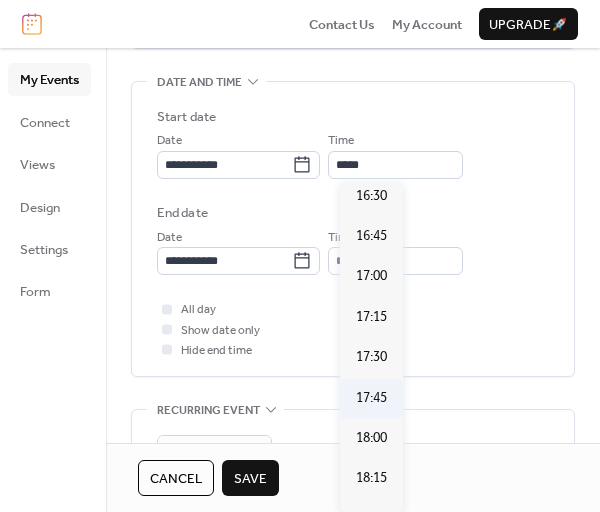 scroll, scrollTop: 2628, scrollLeft: 0, axis: vertical 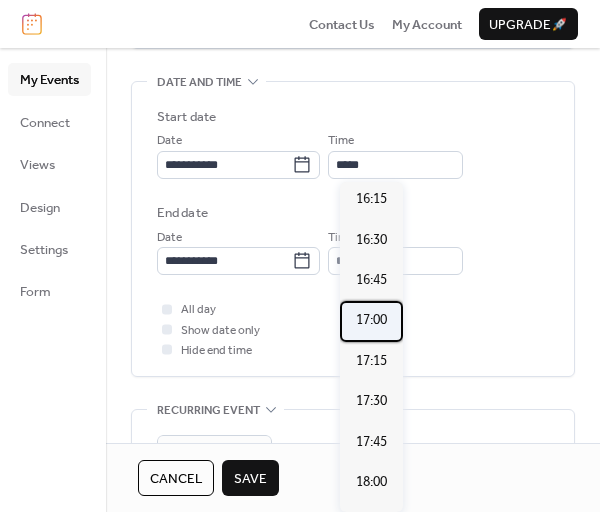 click on "17:00" at bounding box center (371, 320) 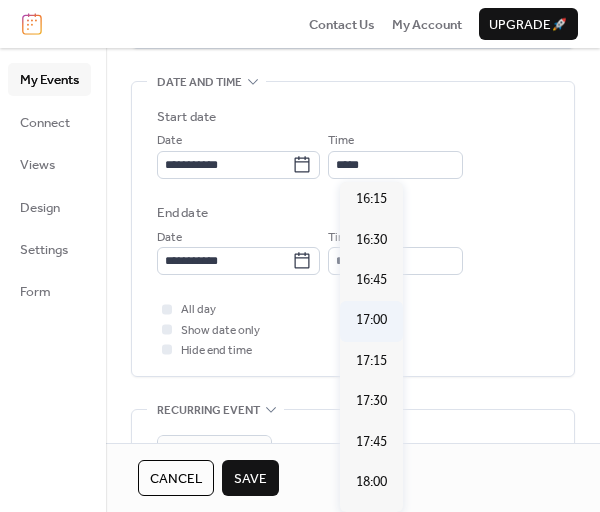 type on "*****" 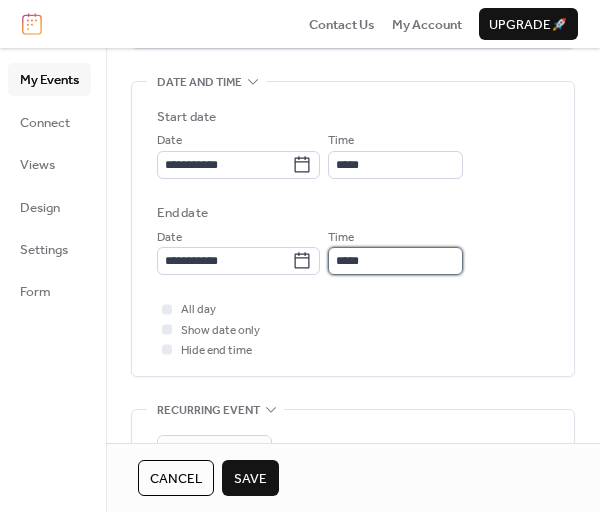 click on "*****" at bounding box center [395, 261] 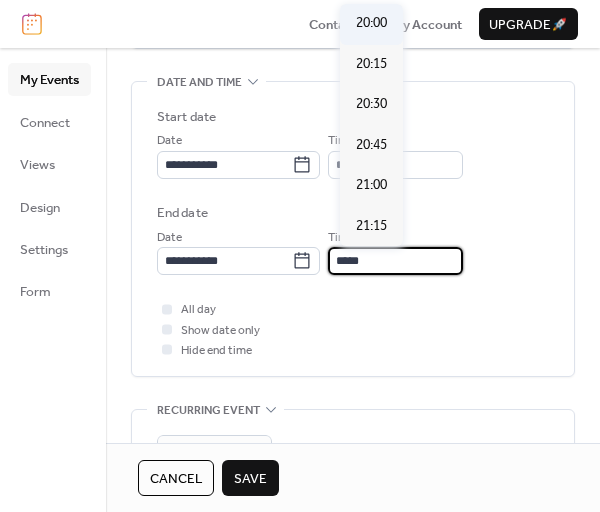 scroll, scrollTop: 500, scrollLeft: 0, axis: vertical 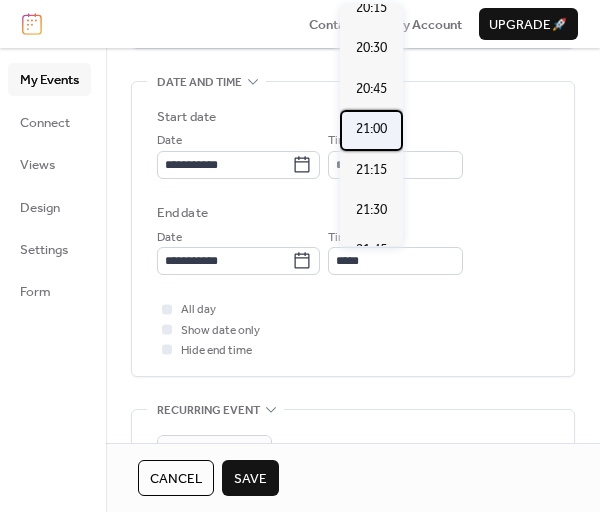 click on "21:00" at bounding box center (371, 129) 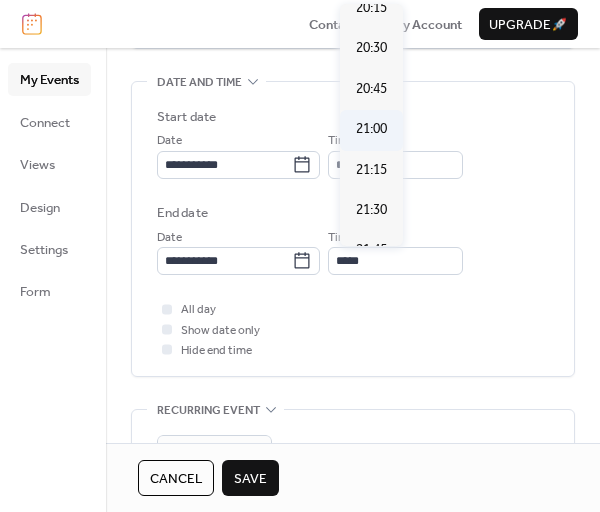 type on "*****" 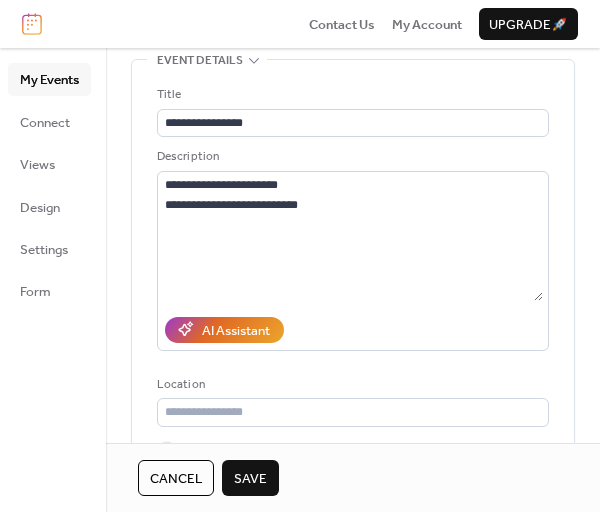 scroll, scrollTop: 100, scrollLeft: 0, axis: vertical 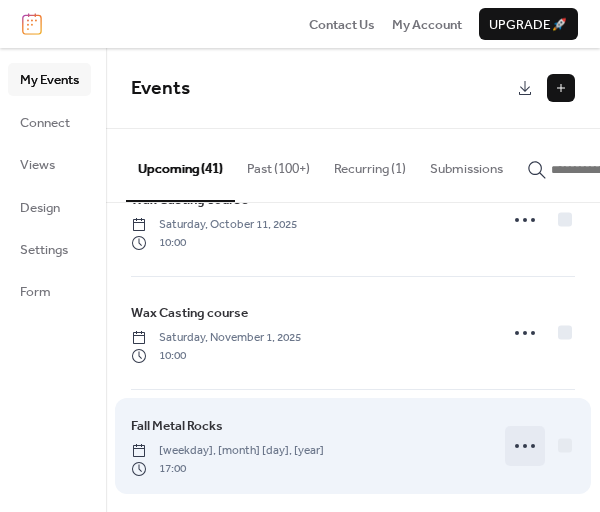 click 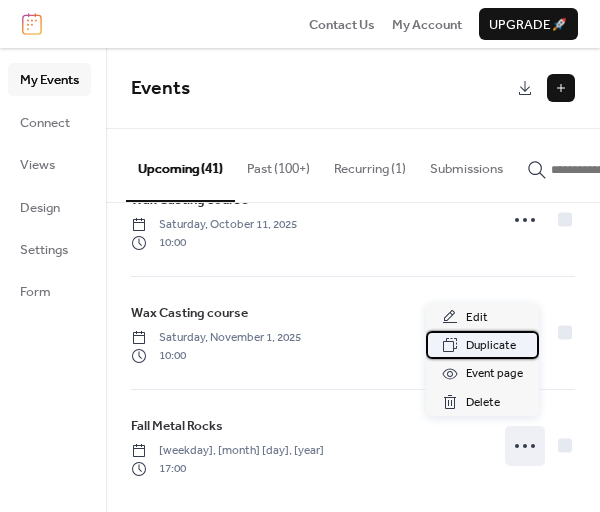 click on "Duplicate" at bounding box center (491, 346) 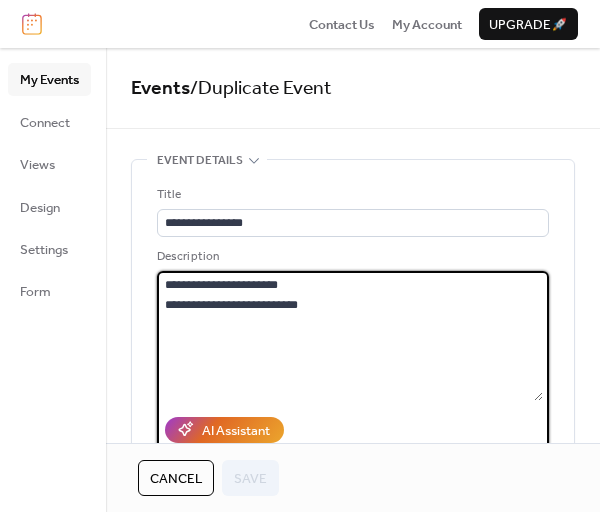 click on "**********" at bounding box center [350, 336] 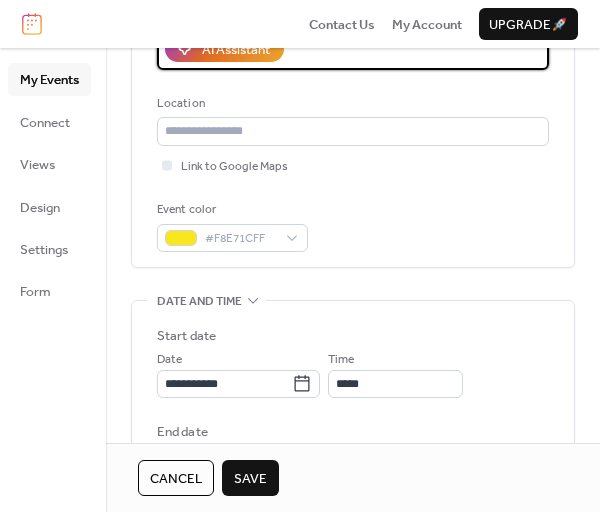 scroll, scrollTop: 400, scrollLeft: 0, axis: vertical 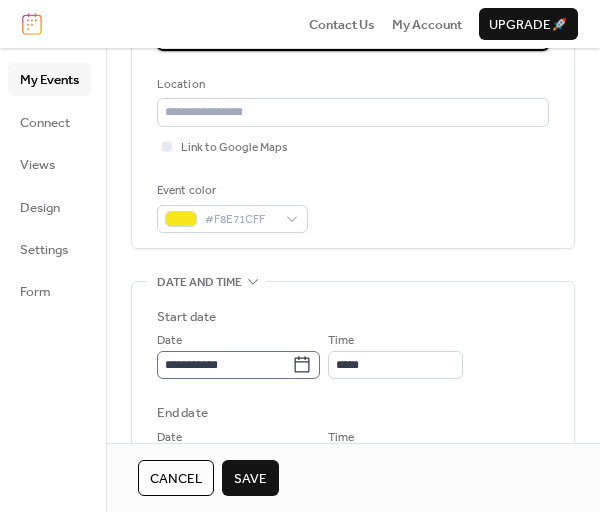 type on "**********" 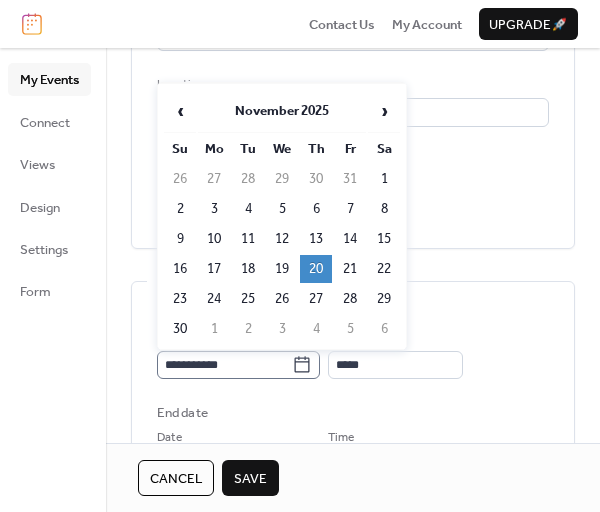 click 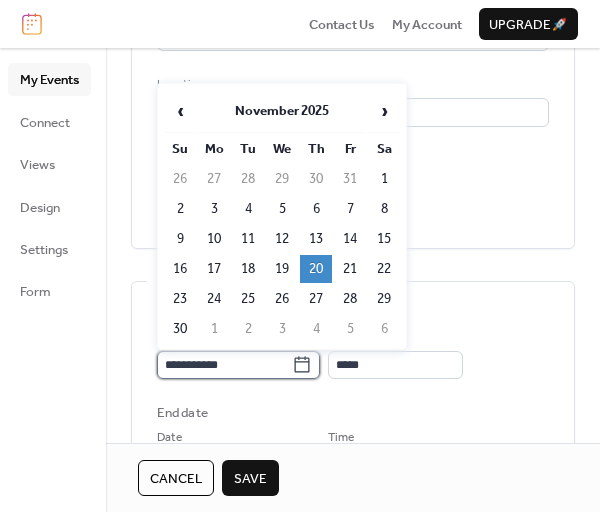 click on "**********" at bounding box center (224, 365) 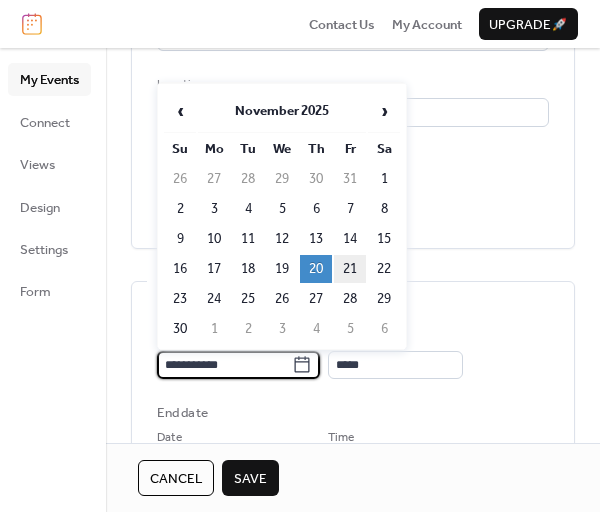 click on "21" at bounding box center (350, 269) 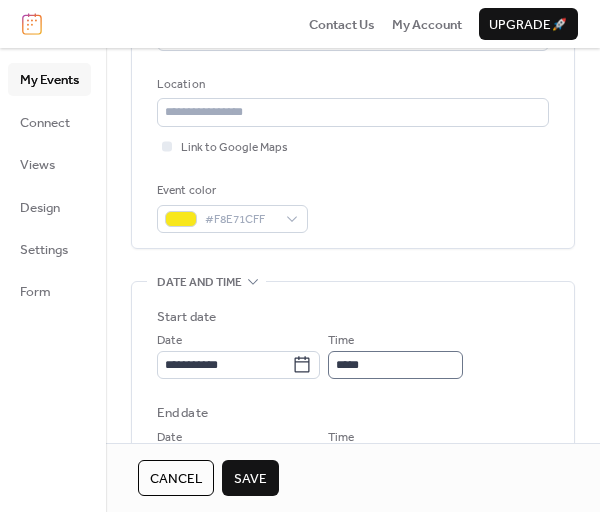 scroll, scrollTop: 0, scrollLeft: 0, axis: both 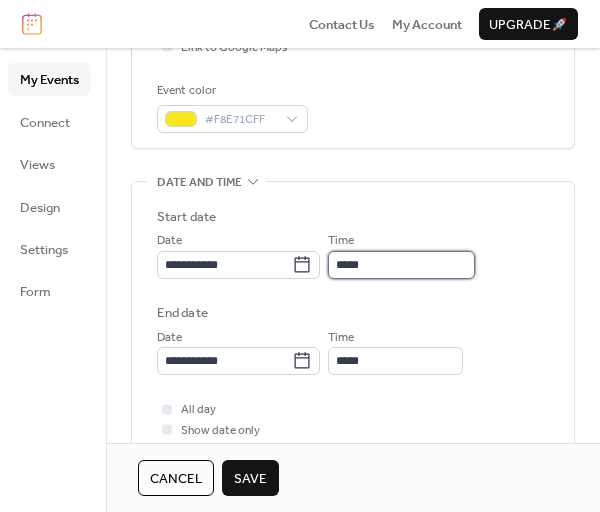 click on "*****" at bounding box center [401, 265] 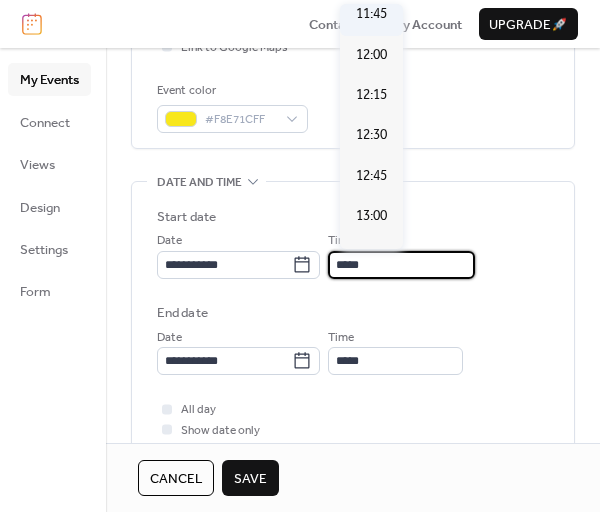 scroll, scrollTop: 1601, scrollLeft: 0, axis: vertical 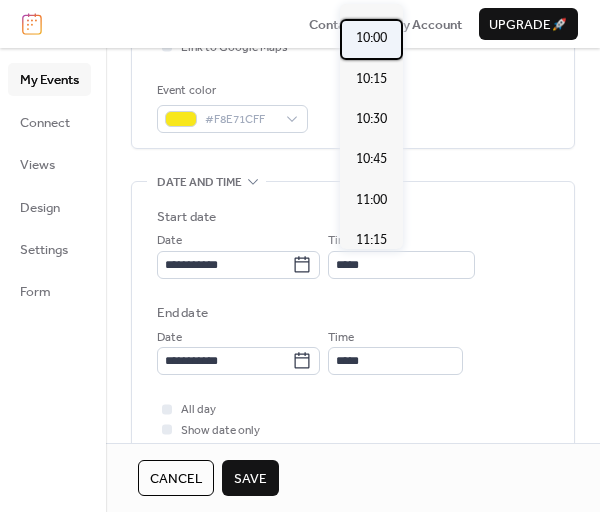 click on "10:00" at bounding box center (371, 38) 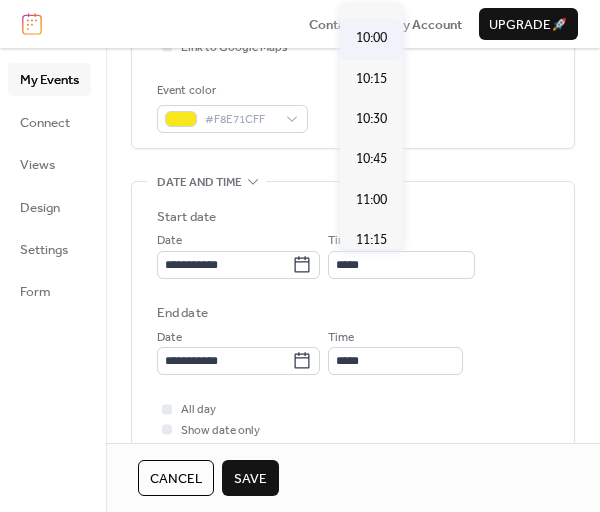 type on "*****" 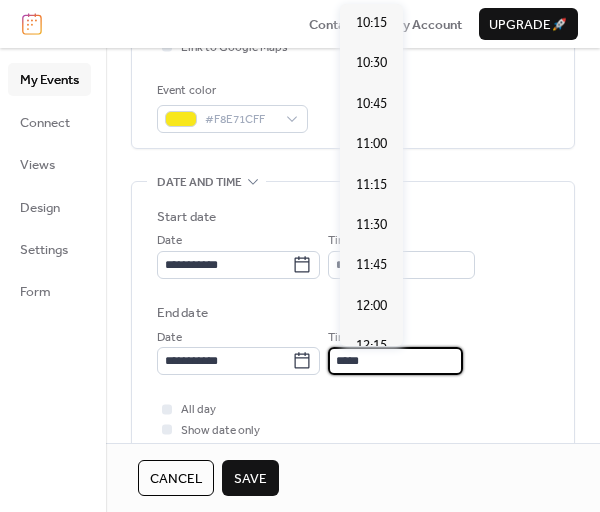 click on "*****" at bounding box center (395, 361) 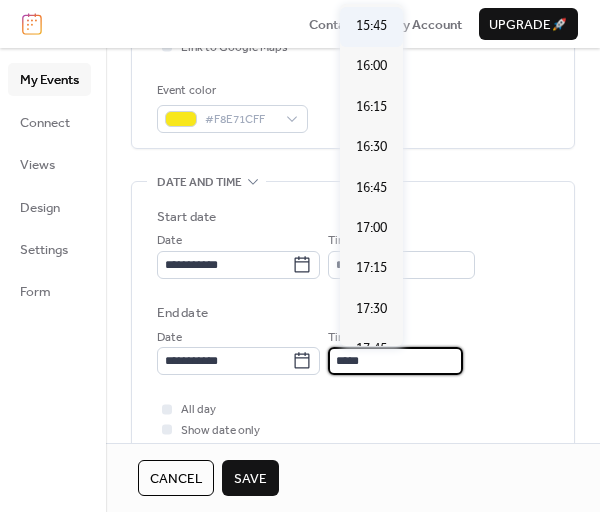 scroll, scrollTop: 996, scrollLeft: 0, axis: vertical 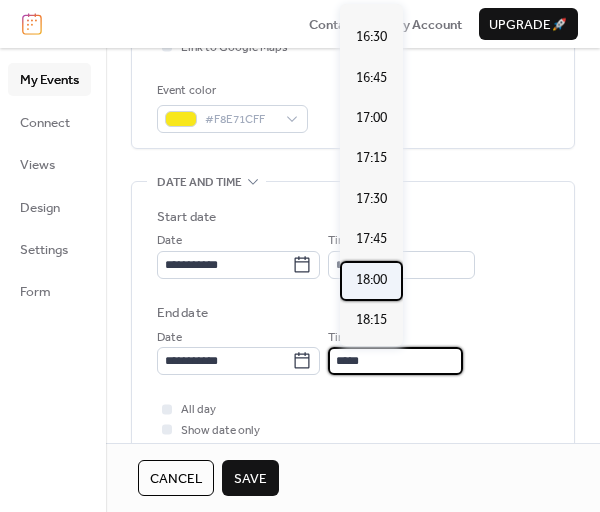 click on "18:00" at bounding box center [371, 280] 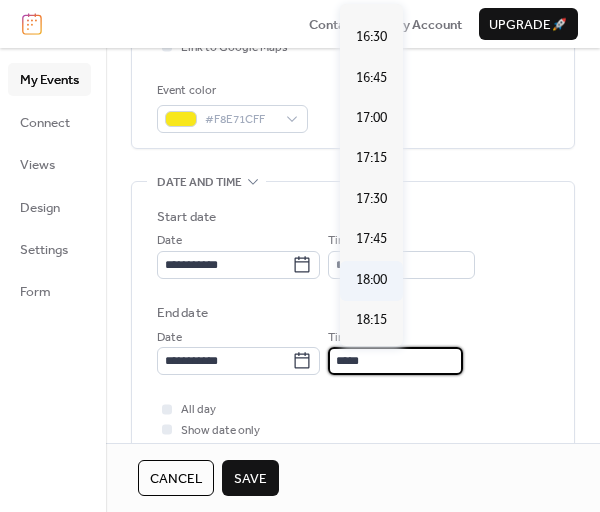 type on "*****" 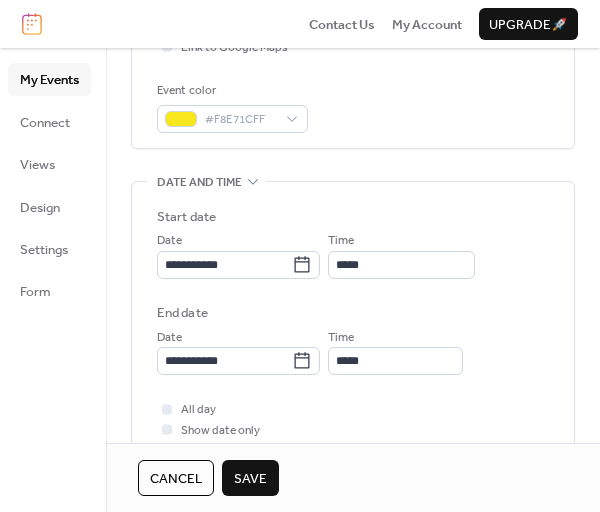 click on "Save" at bounding box center [250, 478] 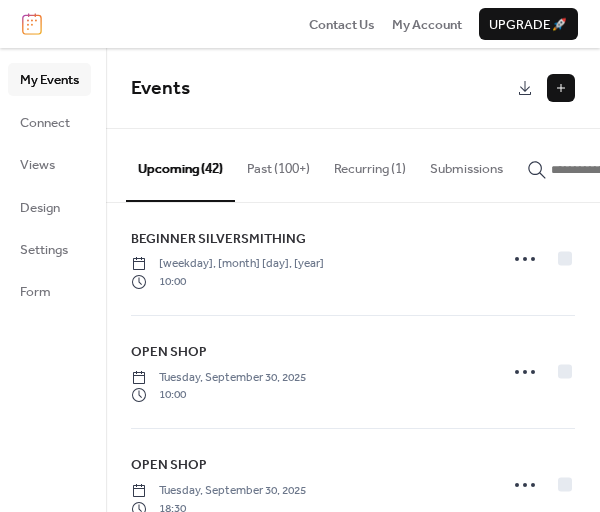 scroll, scrollTop: 3916, scrollLeft: 0, axis: vertical 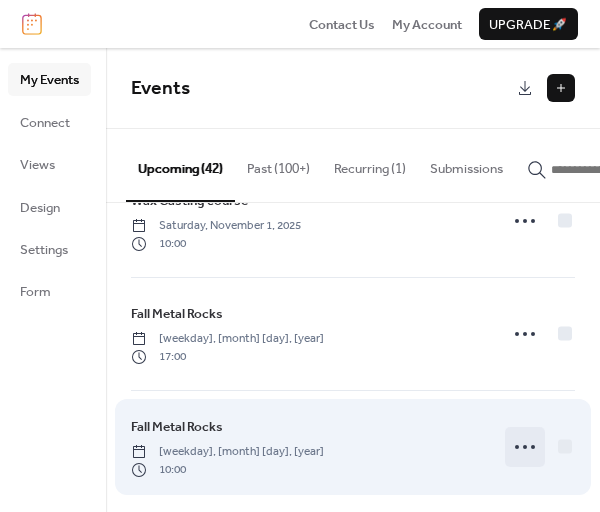 click 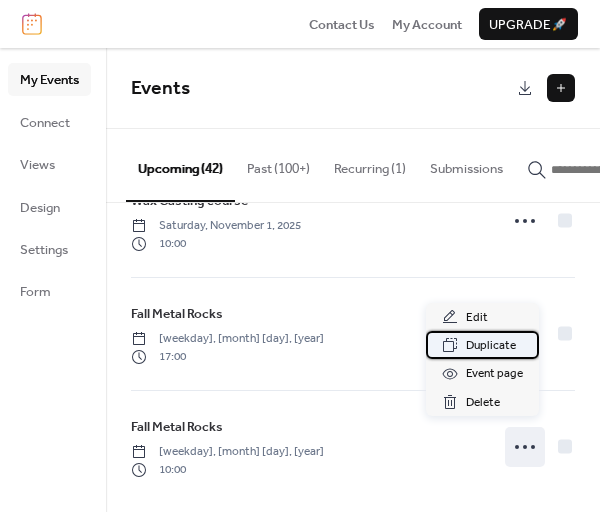 click on "Duplicate" at bounding box center (491, 346) 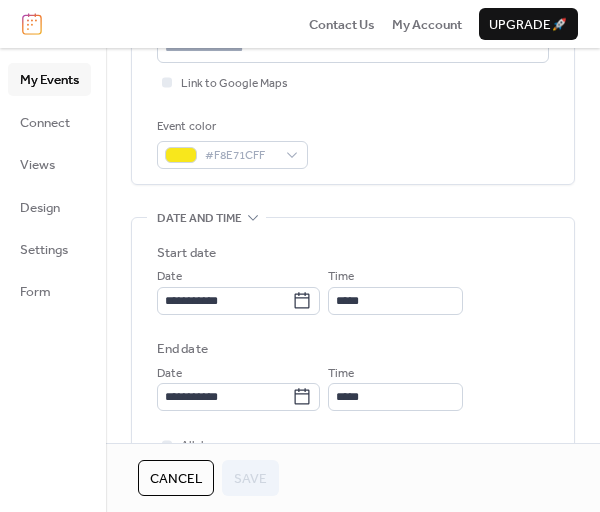 scroll, scrollTop: 600, scrollLeft: 0, axis: vertical 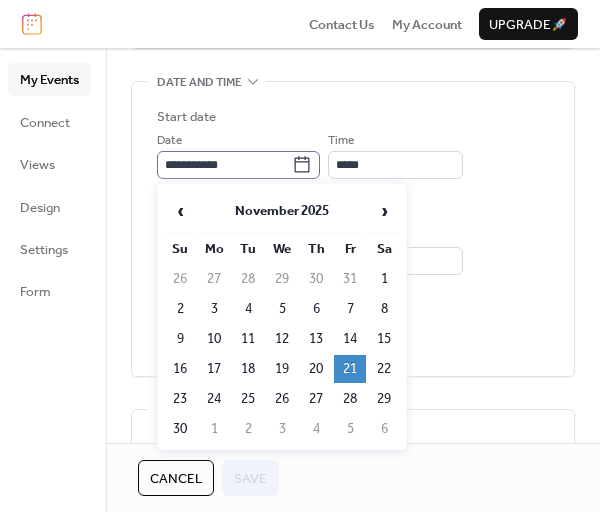 click 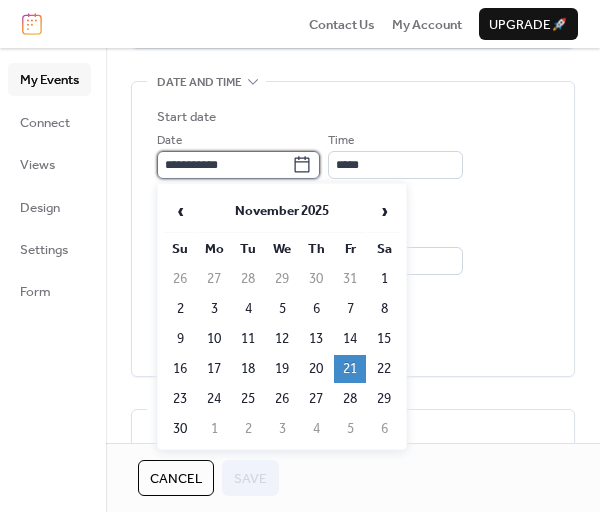 click on "**********" at bounding box center (224, 165) 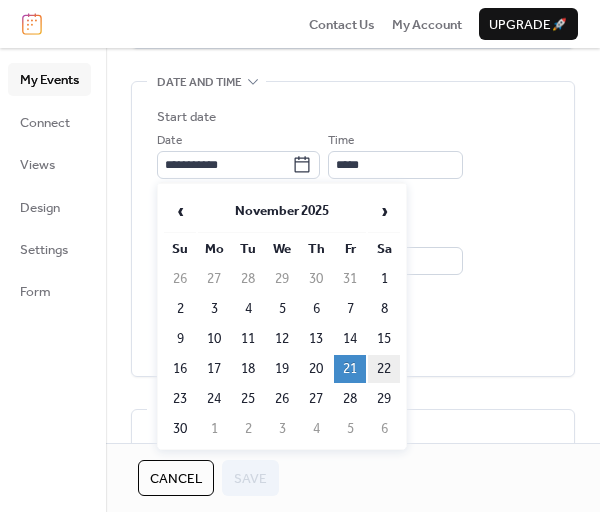 click on "22" at bounding box center (384, 369) 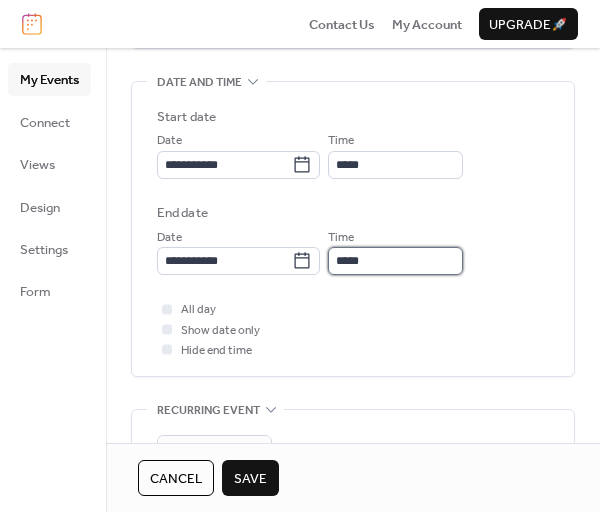 click on "*****" at bounding box center [395, 261] 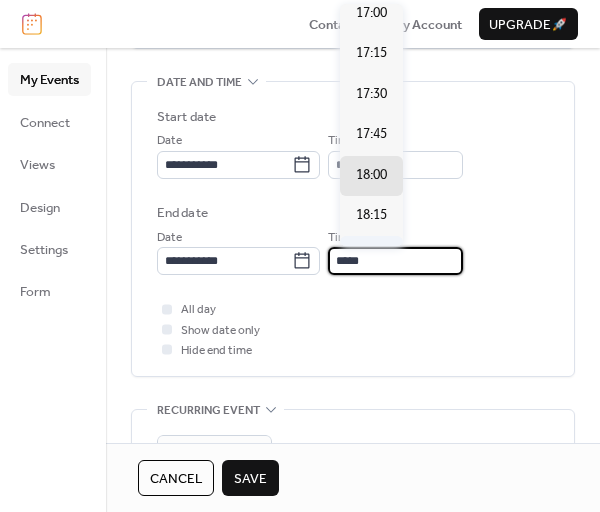 scroll, scrollTop: 1031, scrollLeft: 0, axis: vertical 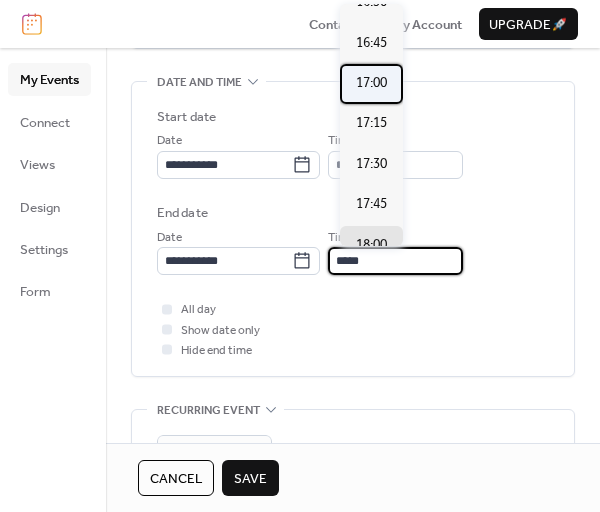 click on "17:00" at bounding box center [371, 83] 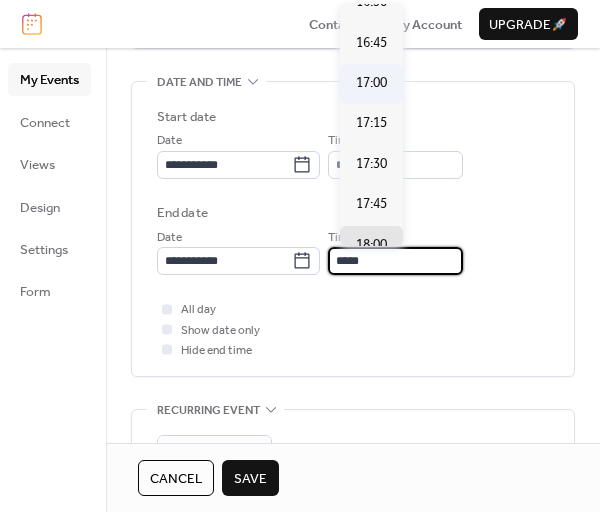 type on "*****" 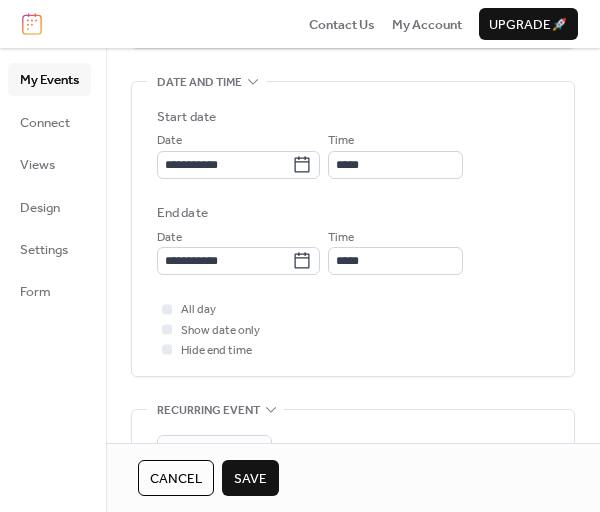 click on "Save" at bounding box center (250, 479) 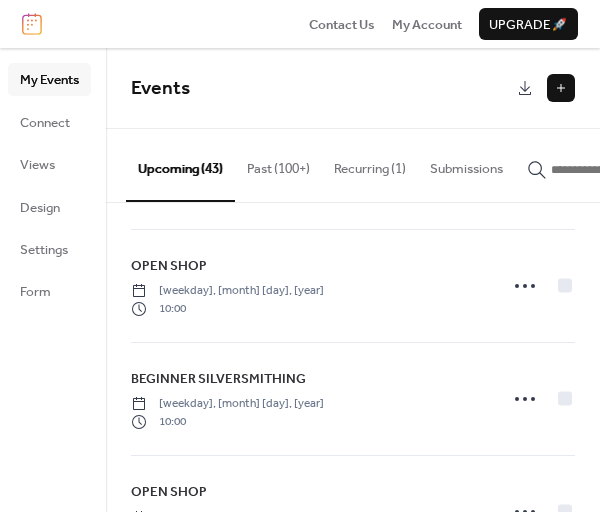 scroll, scrollTop: 3896, scrollLeft: 0, axis: vertical 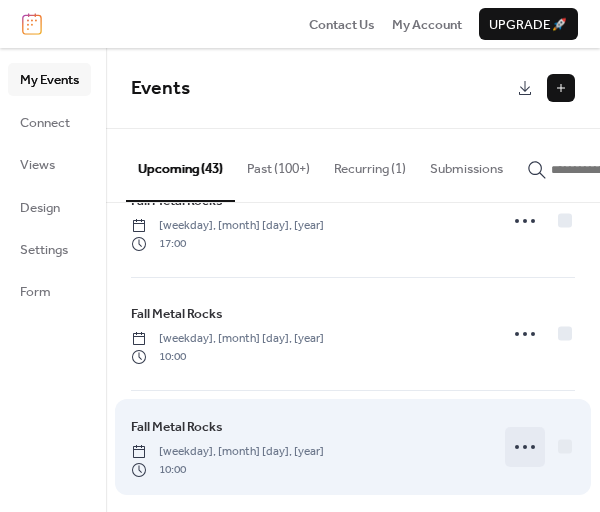 click 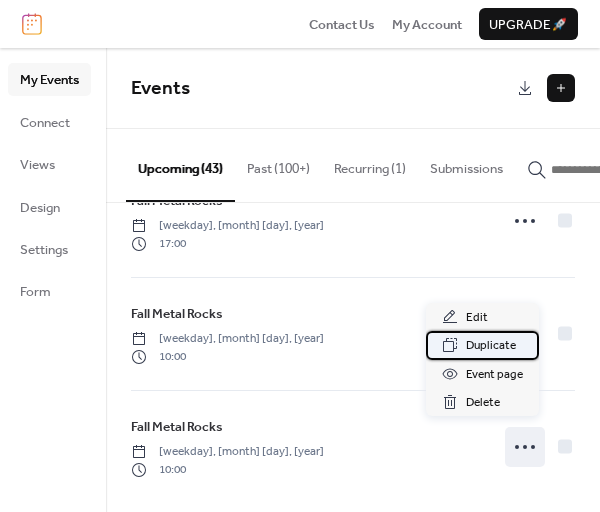 click on "Duplicate" at bounding box center [491, 346] 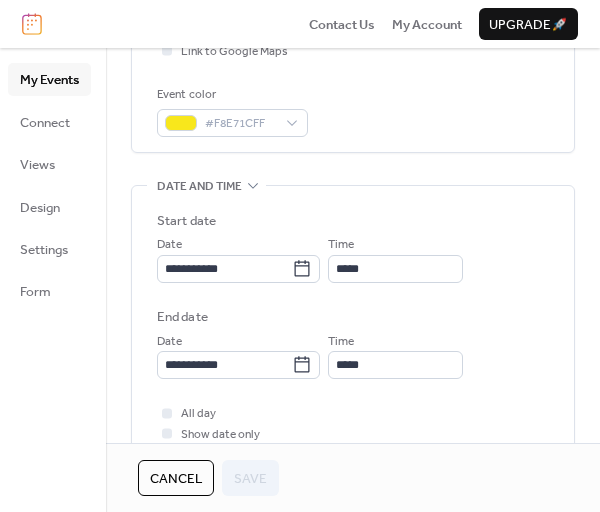 scroll, scrollTop: 500, scrollLeft: 0, axis: vertical 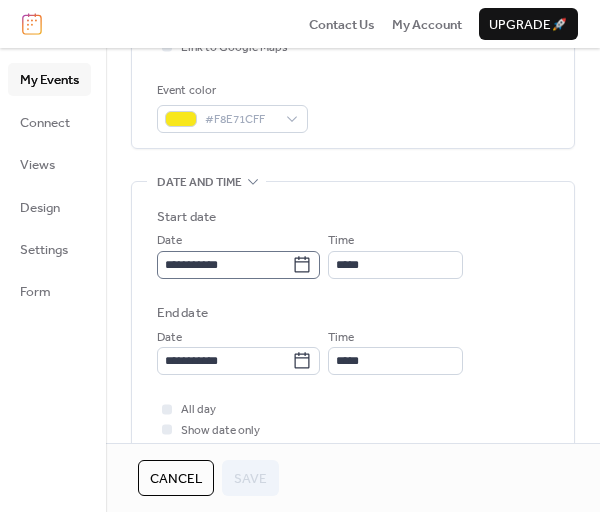 click 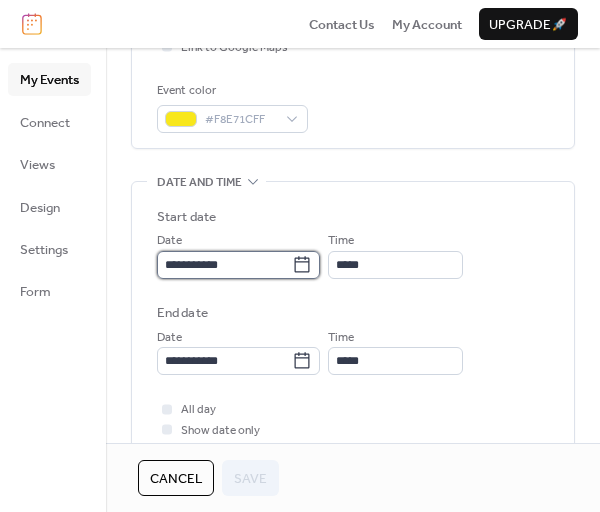 click on "**********" at bounding box center [224, 265] 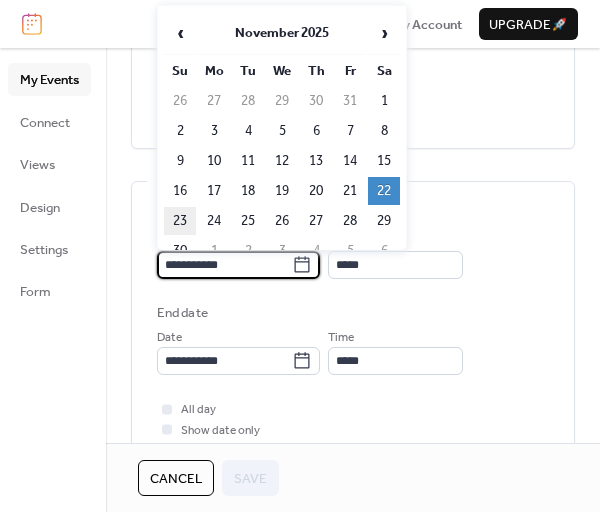 click on "23" at bounding box center (180, 221) 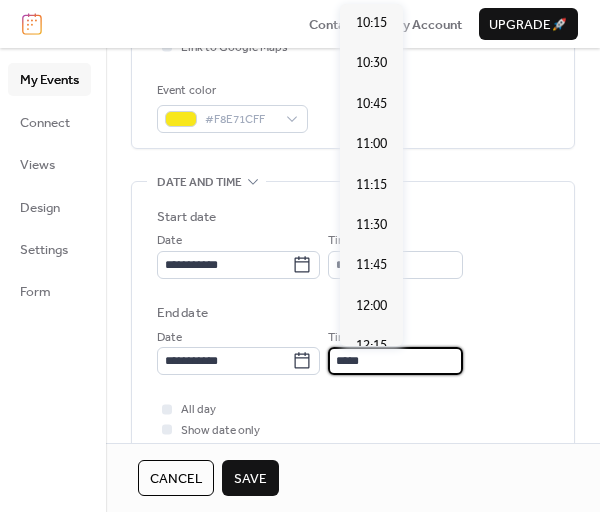 click on "*****" at bounding box center (395, 361) 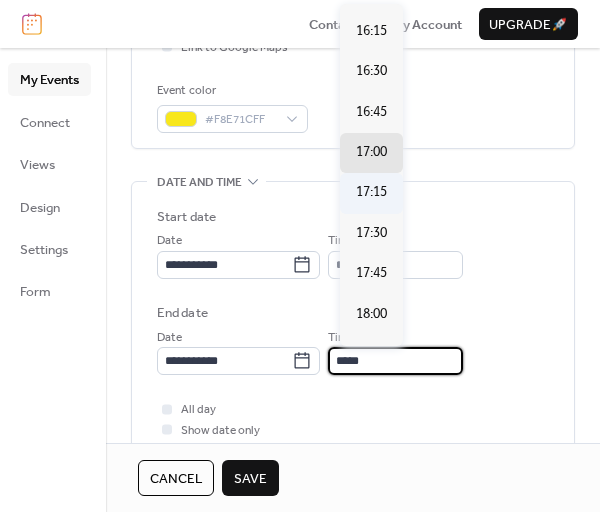 scroll, scrollTop: 672, scrollLeft: 0, axis: vertical 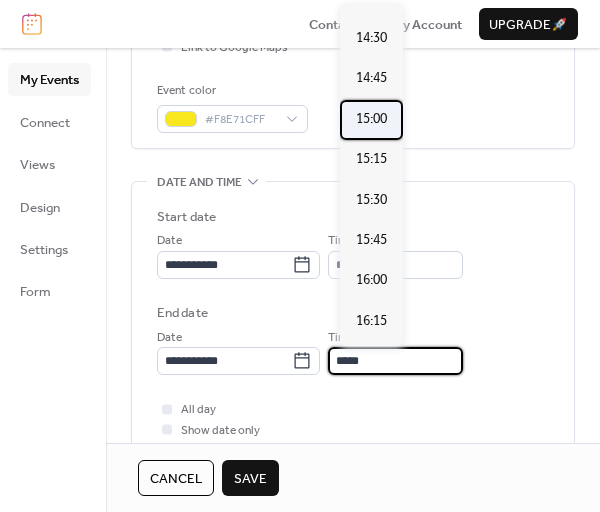 click on "15:00" at bounding box center (371, 119) 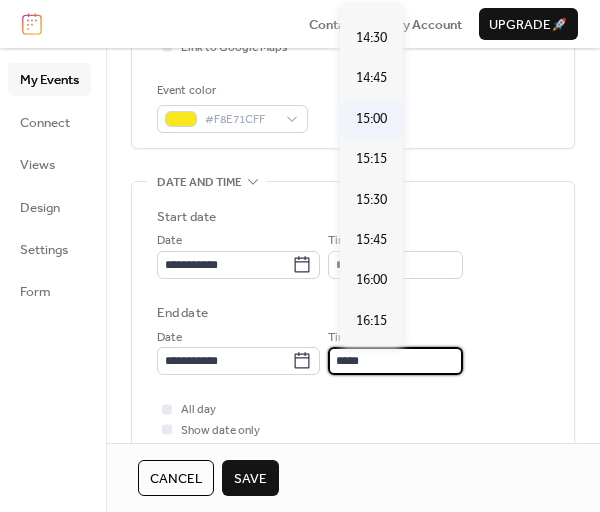 type on "*****" 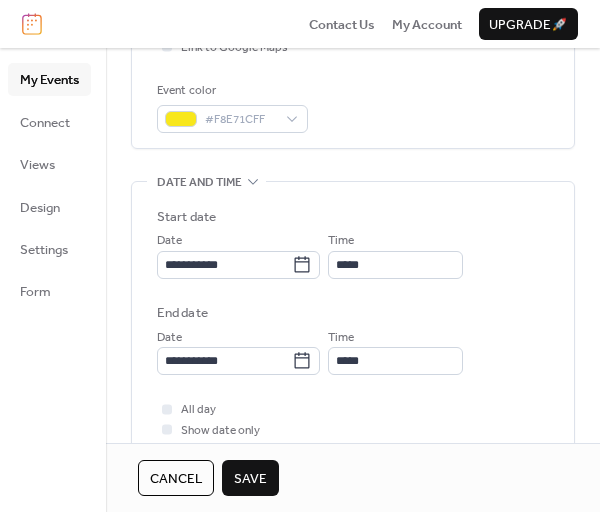 click on "Save" at bounding box center (250, 479) 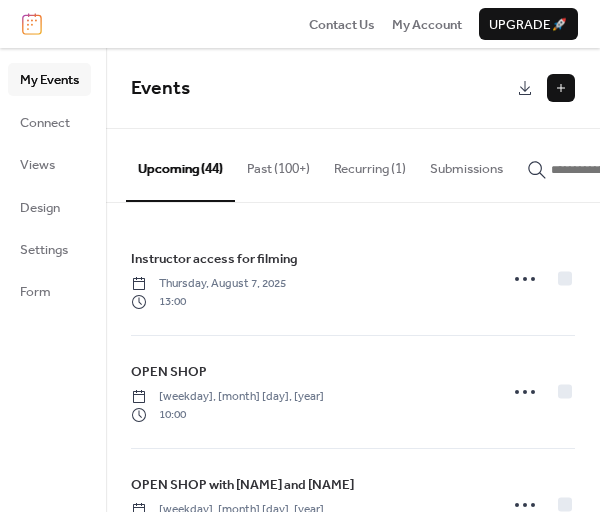 click at bounding box center [561, 88] 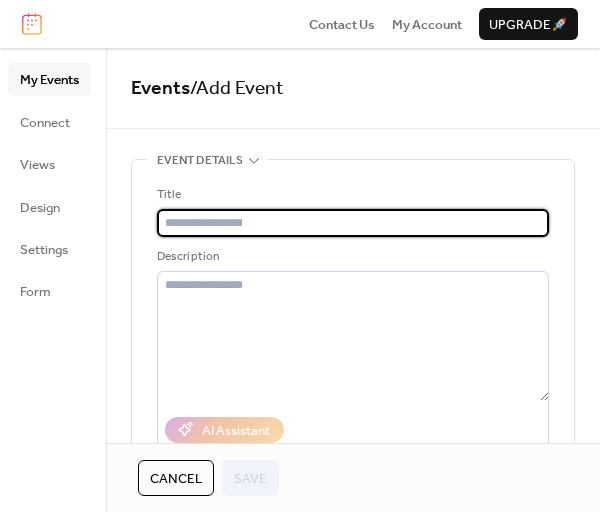 click at bounding box center (353, 223) 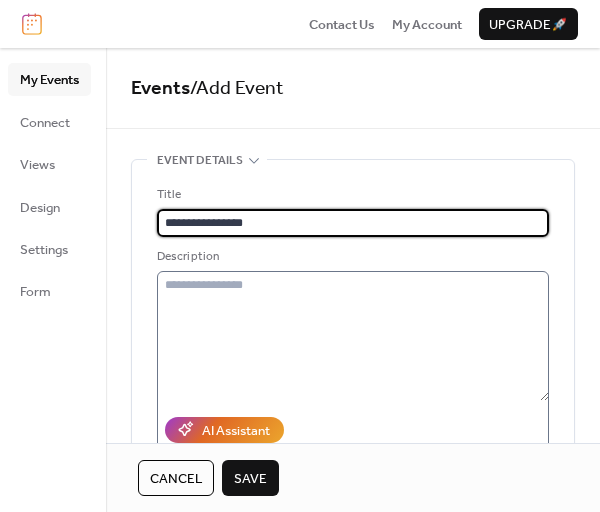 type on "**********" 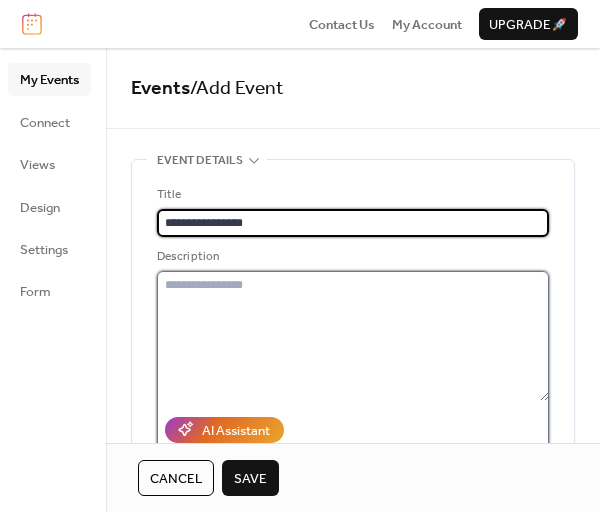 click at bounding box center [353, 336] 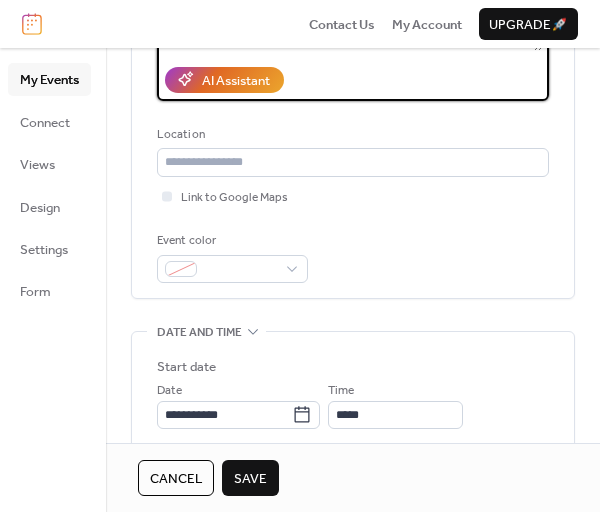 scroll, scrollTop: 400, scrollLeft: 0, axis: vertical 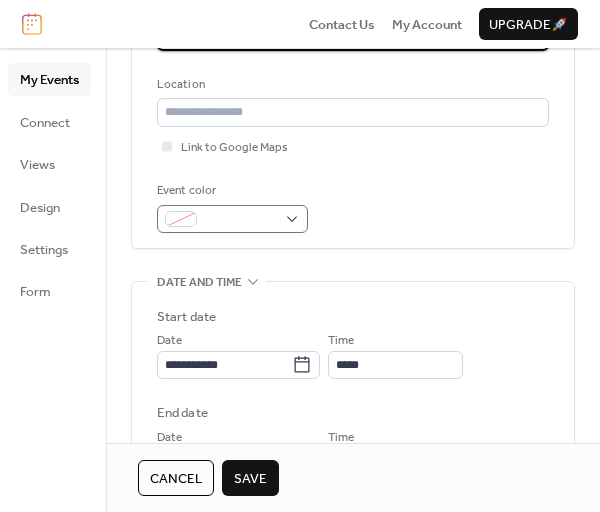 type on "**********" 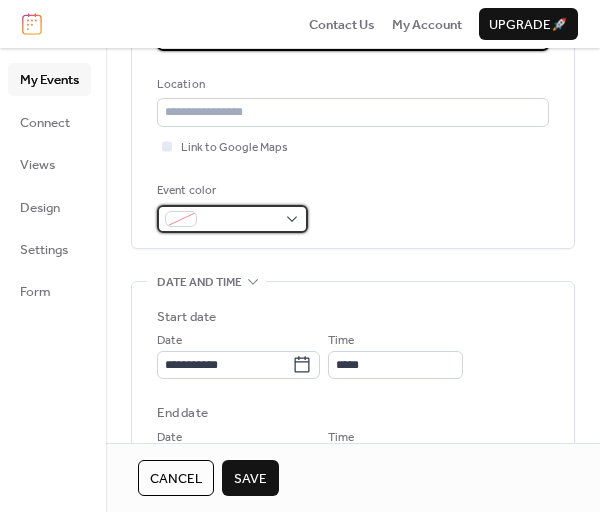 click at bounding box center (232, 219) 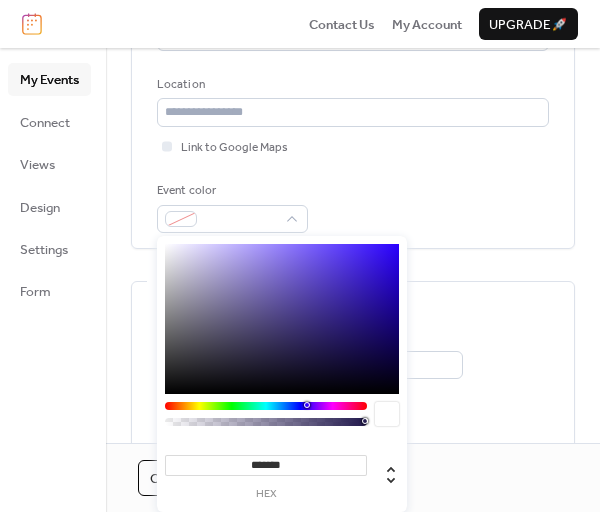 click at bounding box center [266, 406] 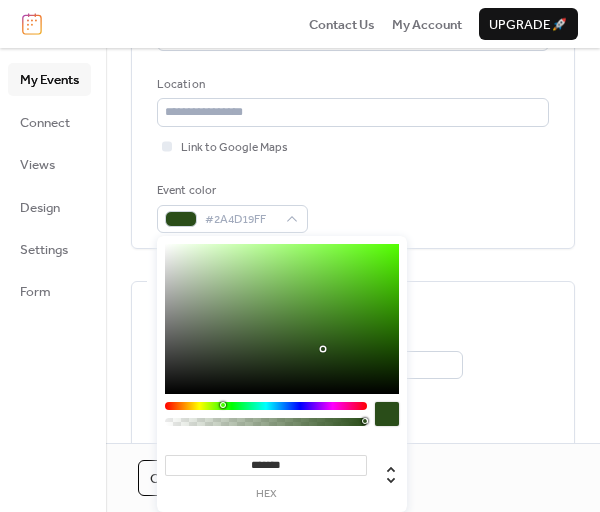 type on "*******" 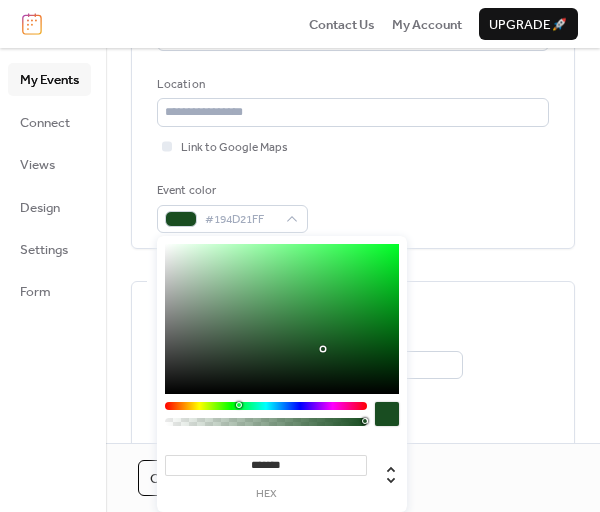 click at bounding box center [266, 406] 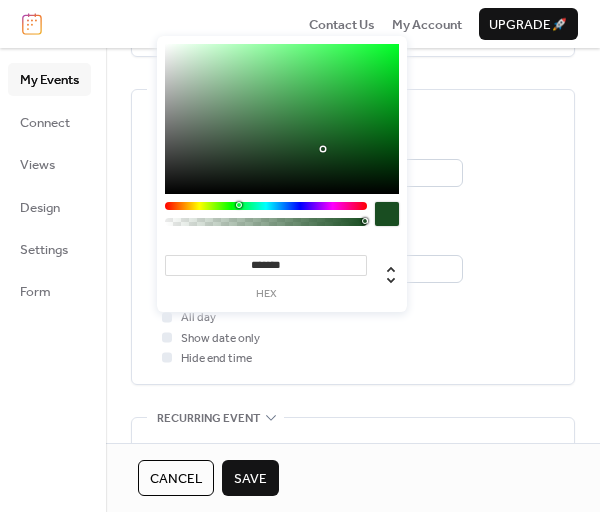 scroll, scrollTop: 600, scrollLeft: 0, axis: vertical 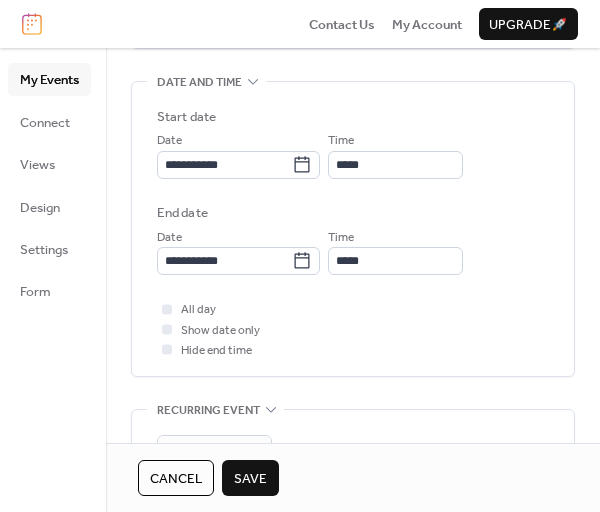 click on "All day Show date only Hide end time" at bounding box center (353, 329) 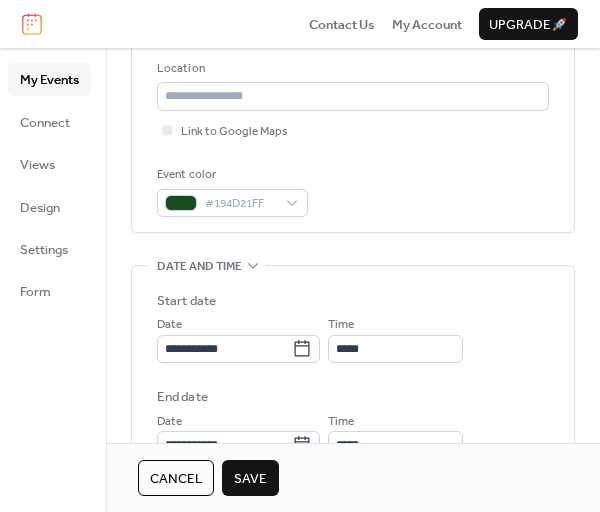 scroll, scrollTop: 400, scrollLeft: 0, axis: vertical 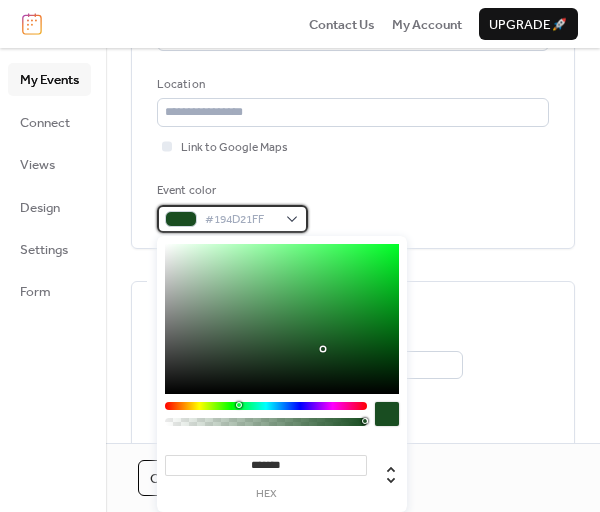 click on "#194D21FF" at bounding box center [232, 219] 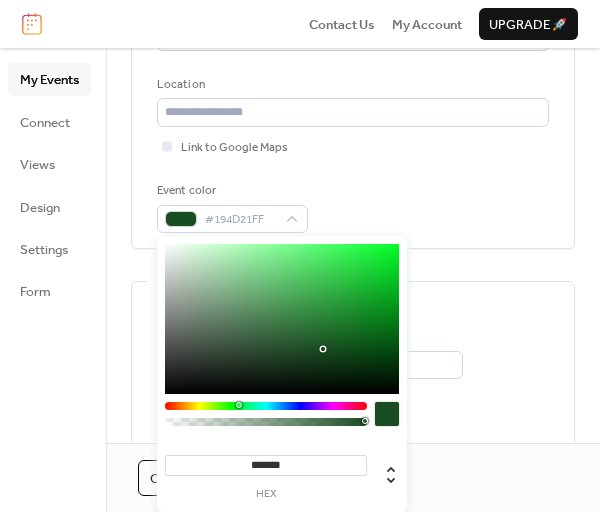 type on "*******" 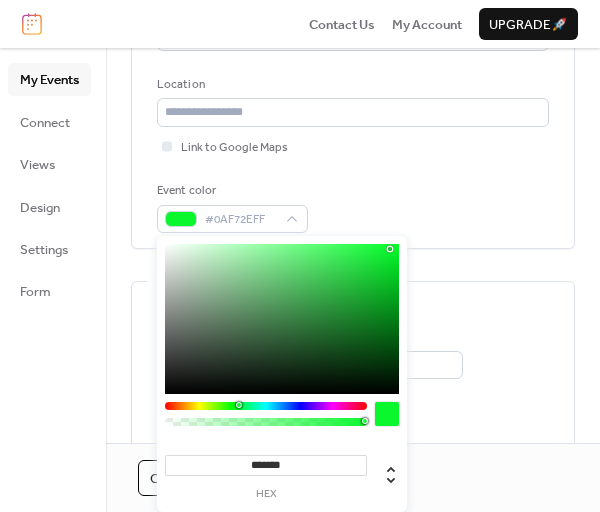 click at bounding box center (282, 319) 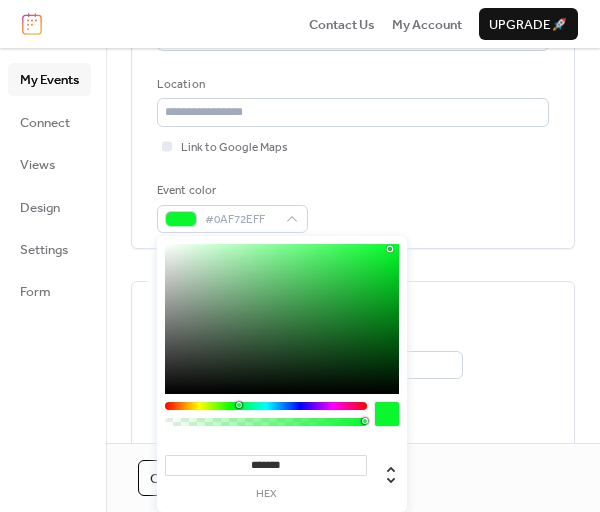 click on "End date" at bounding box center (353, 413) 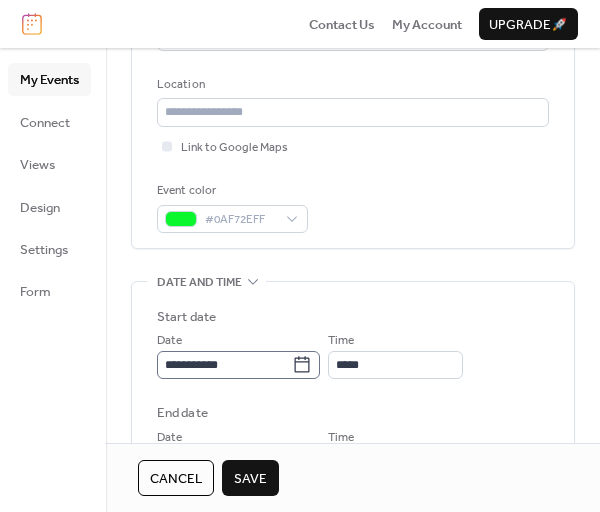 click 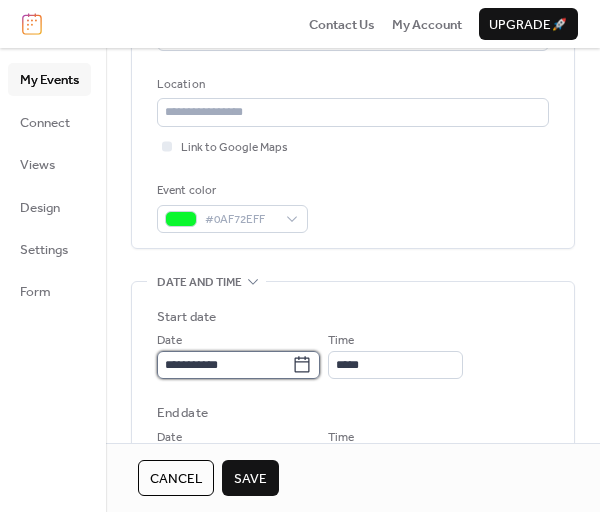 click on "**********" at bounding box center [224, 365] 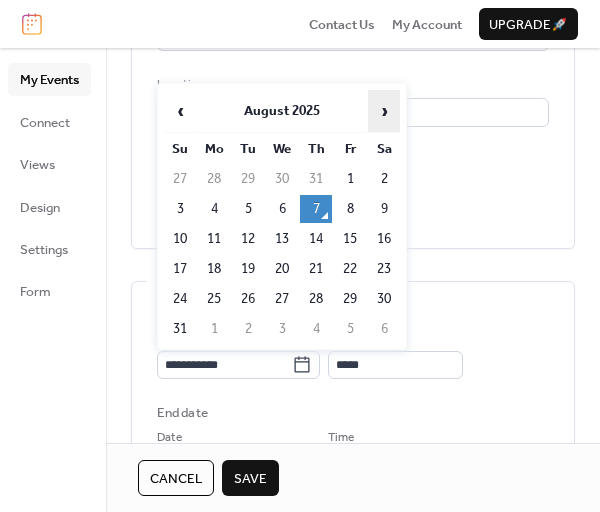 click on "›" at bounding box center [384, 111] 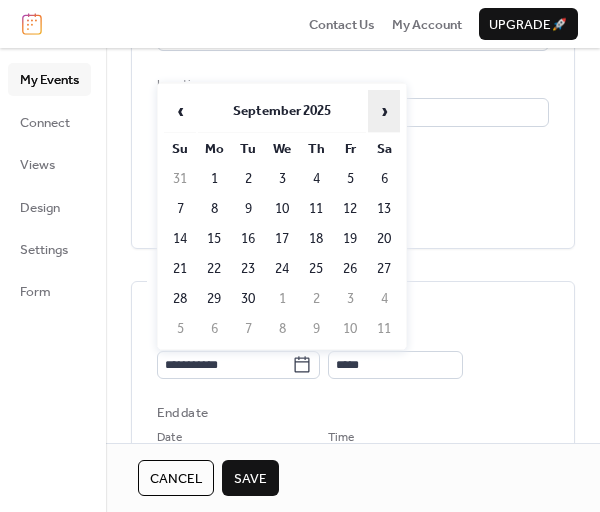 click on "›" at bounding box center (384, 111) 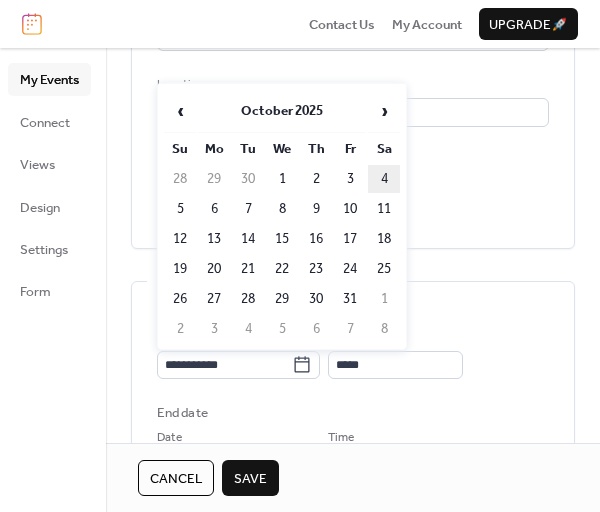 click on "4" at bounding box center (384, 179) 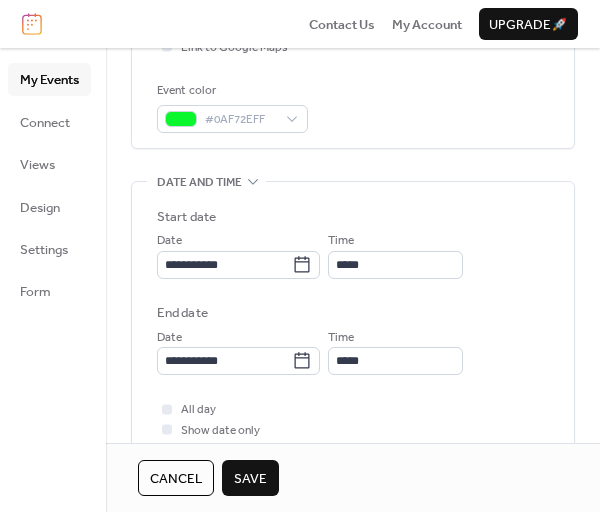 scroll, scrollTop: 600, scrollLeft: 0, axis: vertical 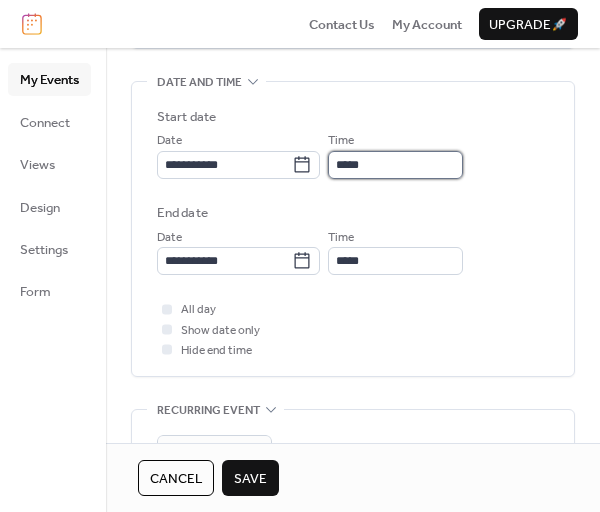 click on "*****" at bounding box center [395, 165] 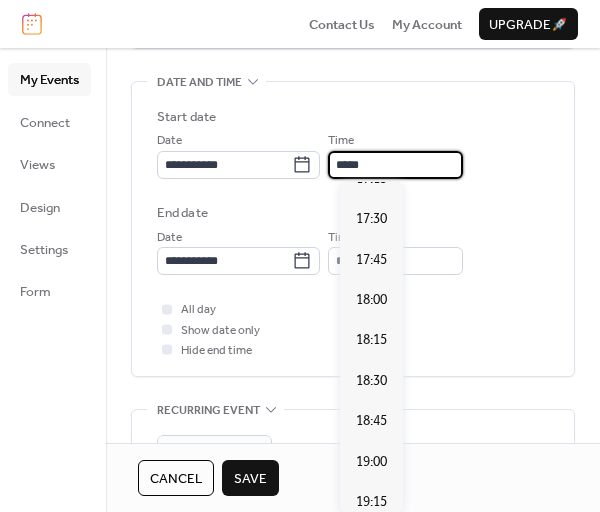 scroll, scrollTop: 2807, scrollLeft: 0, axis: vertical 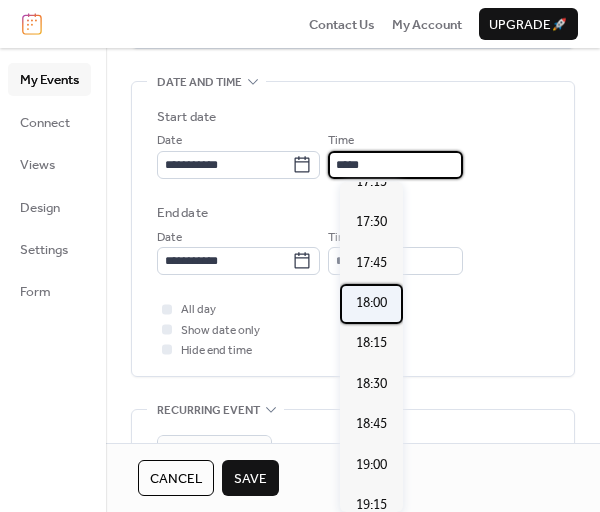 click on "18:00" at bounding box center (371, 303) 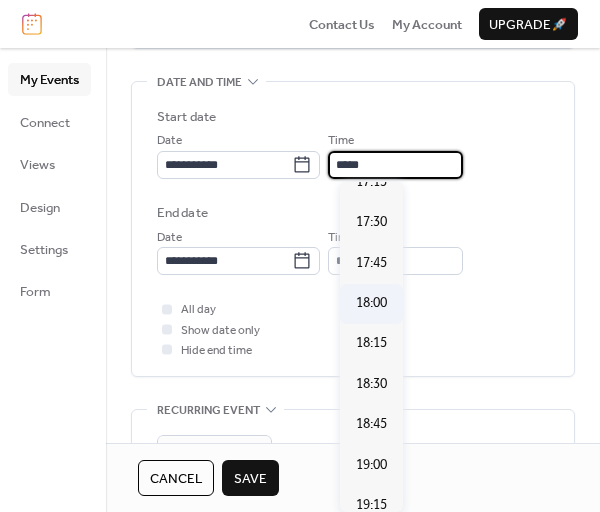 type on "*****" 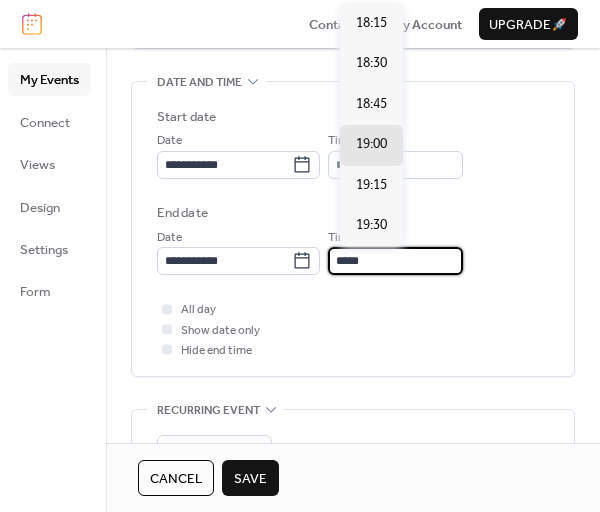 click on "*****" at bounding box center (395, 261) 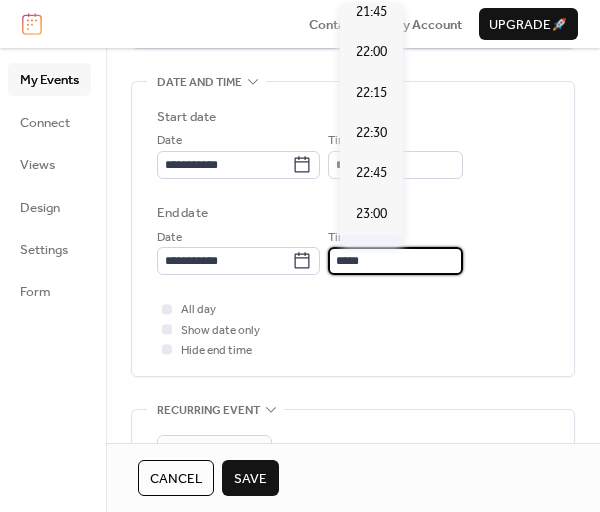 scroll, scrollTop: 672, scrollLeft: 0, axis: vertical 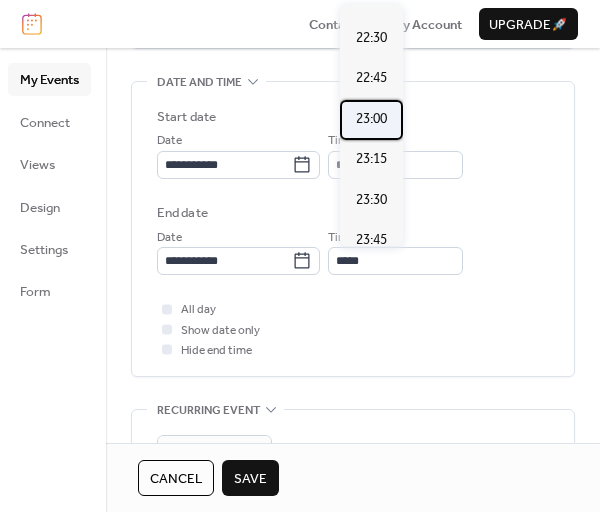 click on "23:00" at bounding box center [371, 119] 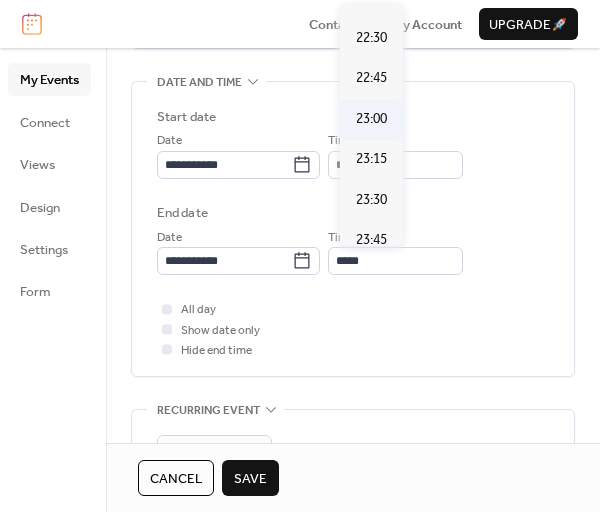type on "*****" 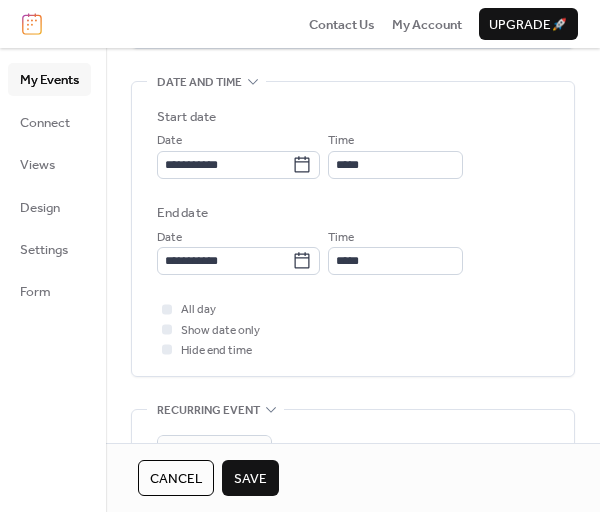 click on "Save" at bounding box center [250, 479] 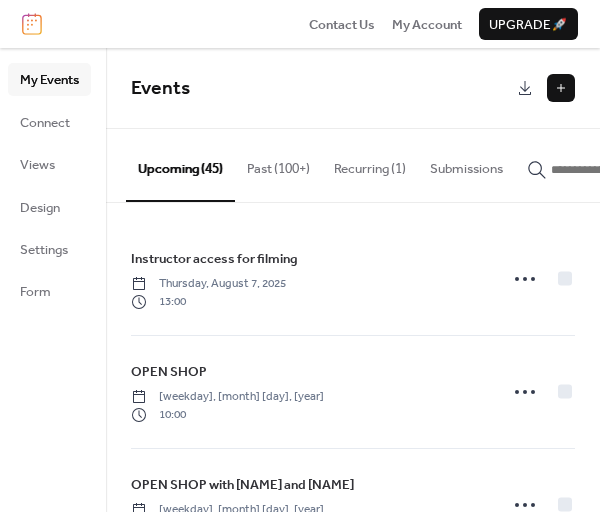 drag, startPoint x: 562, startPoint y: 95, endPoint x: 186, endPoint y: 293, distance: 424.94705 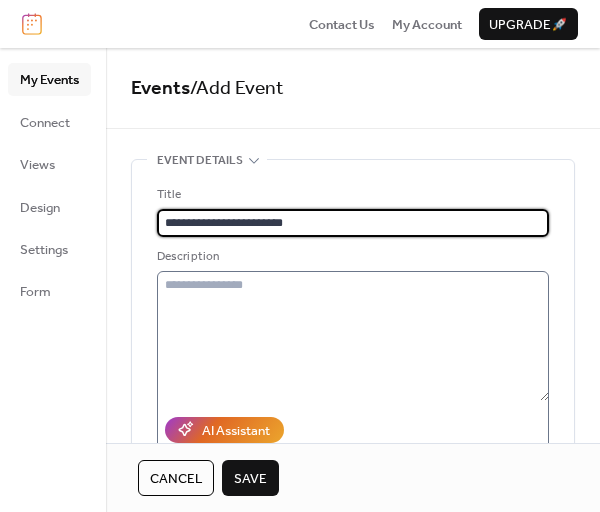 type on "**********" 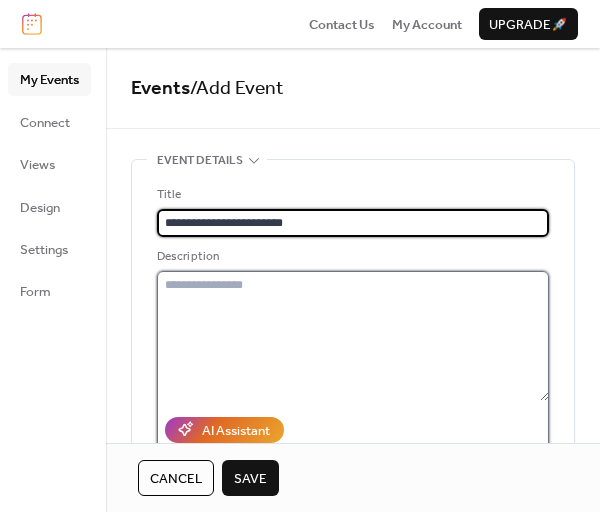 click at bounding box center (353, 336) 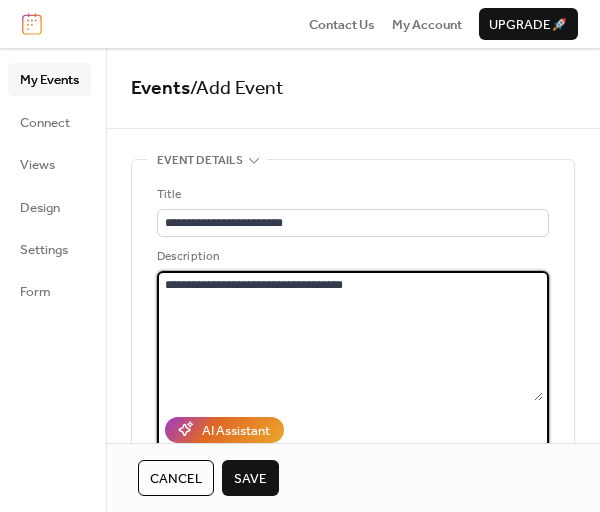 click on "**********" at bounding box center [350, 336] 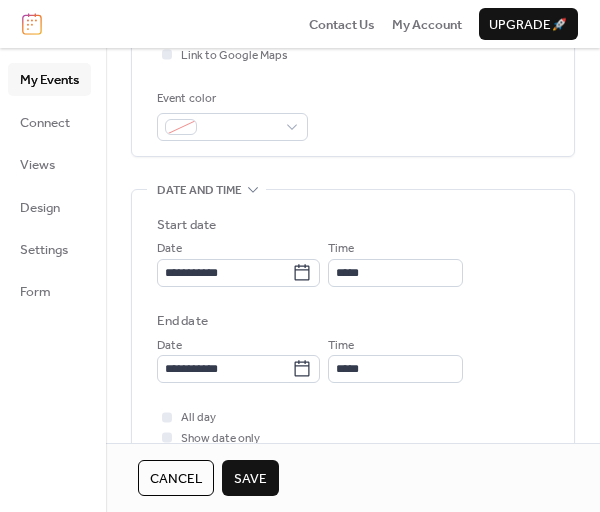 scroll, scrollTop: 500, scrollLeft: 0, axis: vertical 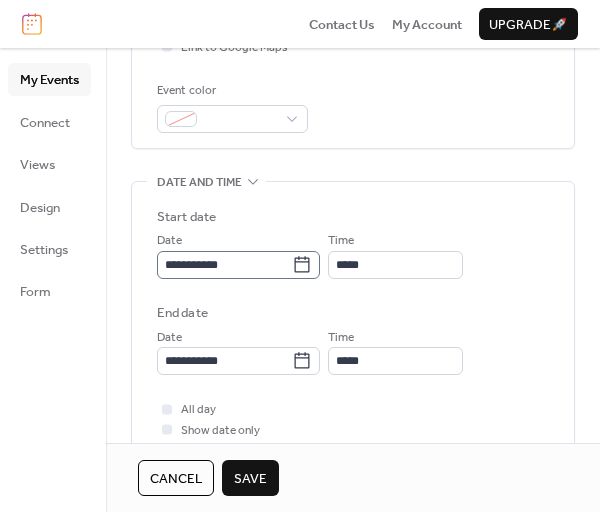 type on "**********" 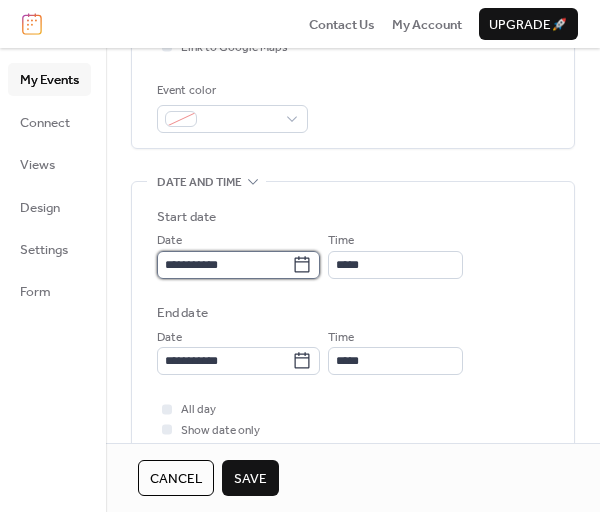 click on "**********" at bounding box center (224, 265) 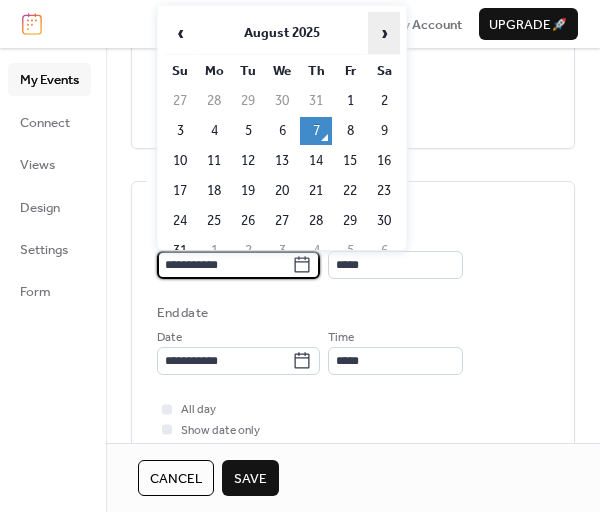 click on "›" at bounding box center [384, 33] 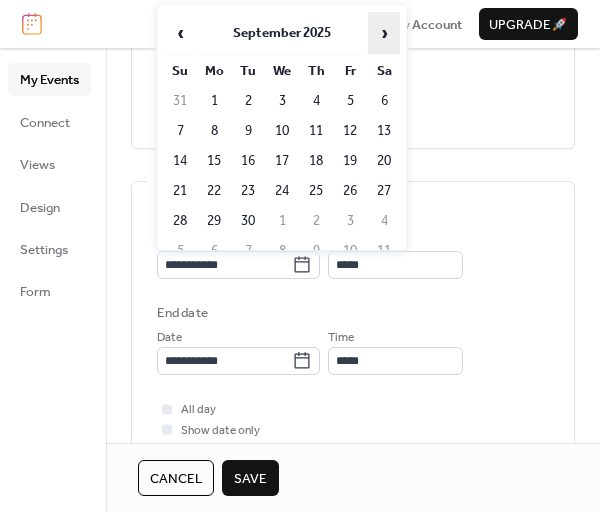 click on "›" at bounding box center [384, 33] 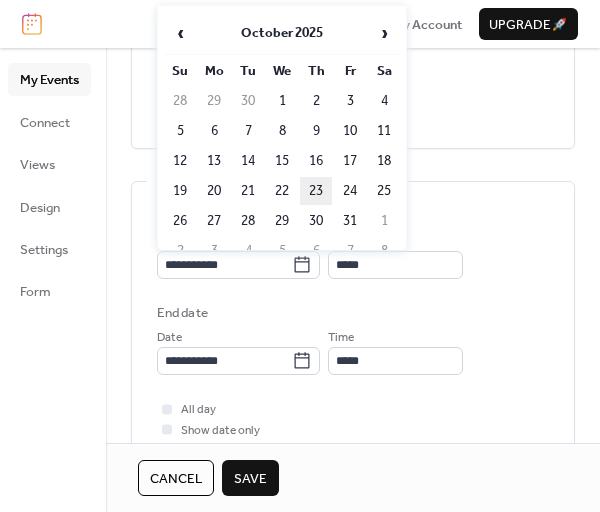 click on "23" at bounding box center [316, 191] 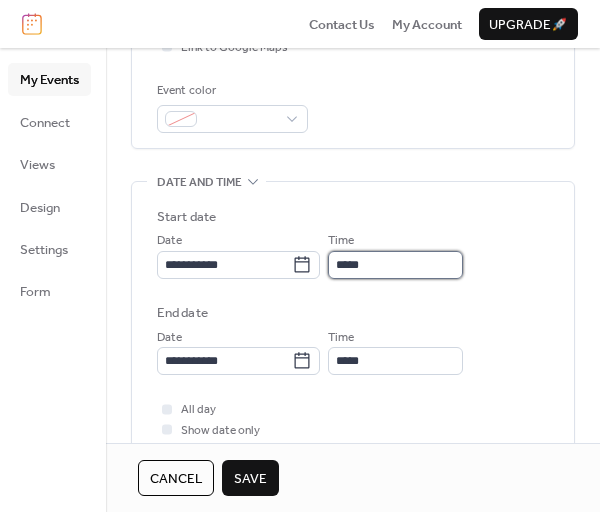 click on "*****" at bounding box center (395, 265) 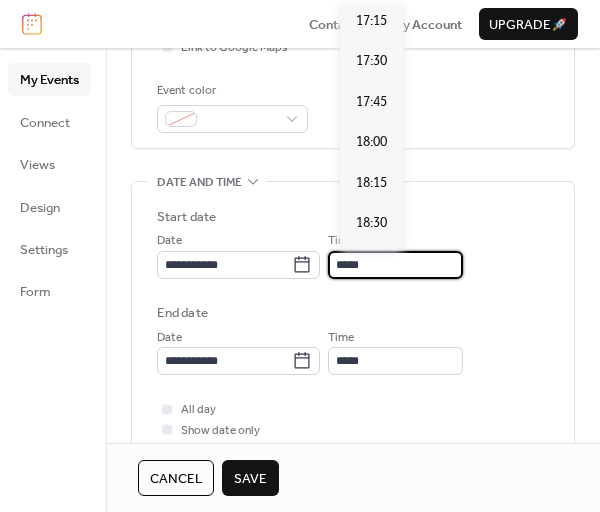 scroll, scrollTop: 2807, scrollLeft: 0, axis: vertical 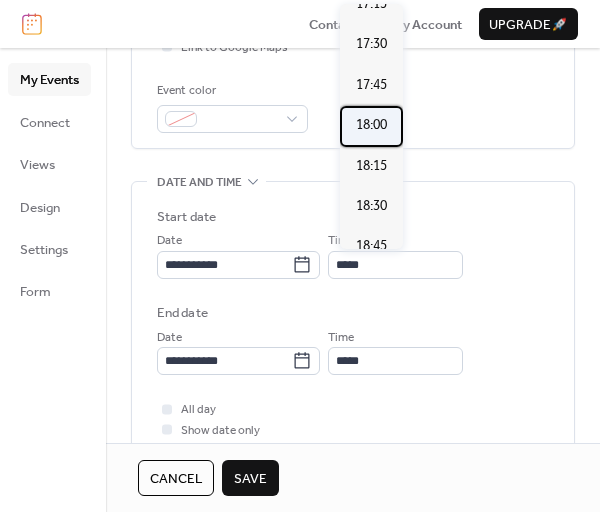 click on "18:00" at bounding box center [371, 125] 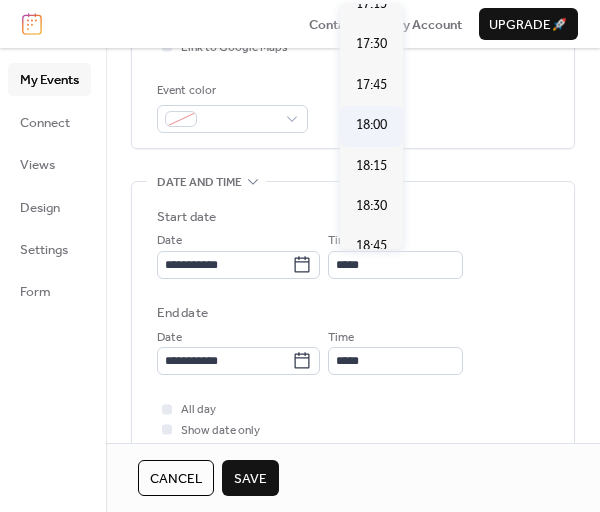 type on "*****" 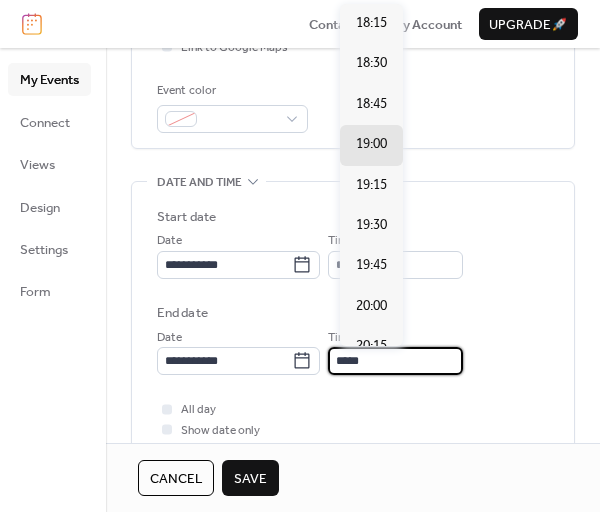 click on "*****" at bounding box center (395, 361) 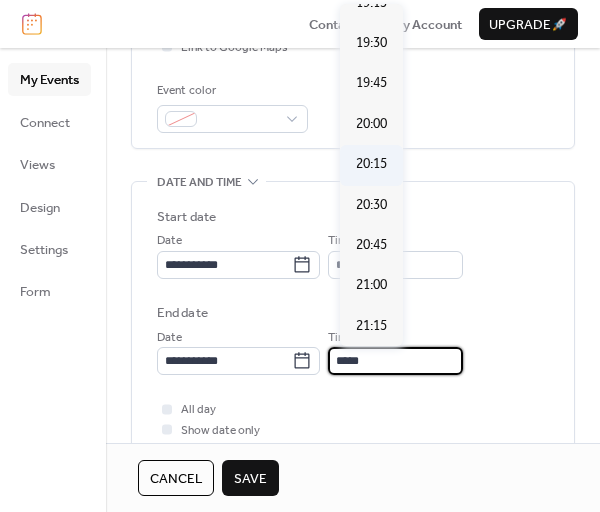 scroll, scrollTop: 200, scrollLeft: 0, axis: vertical 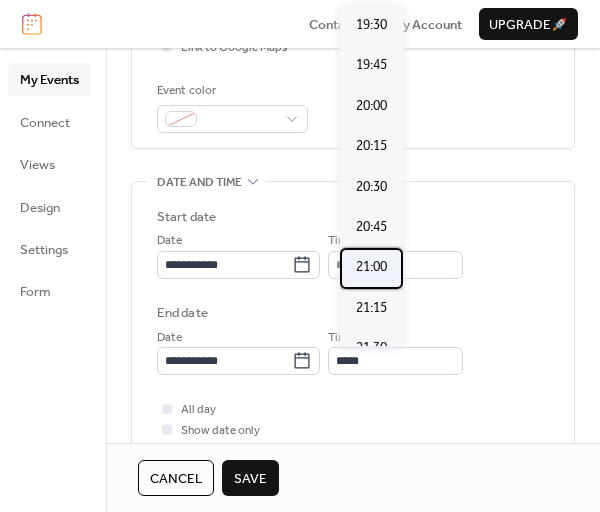 click on "21:00" at bounding box center [371, 267] 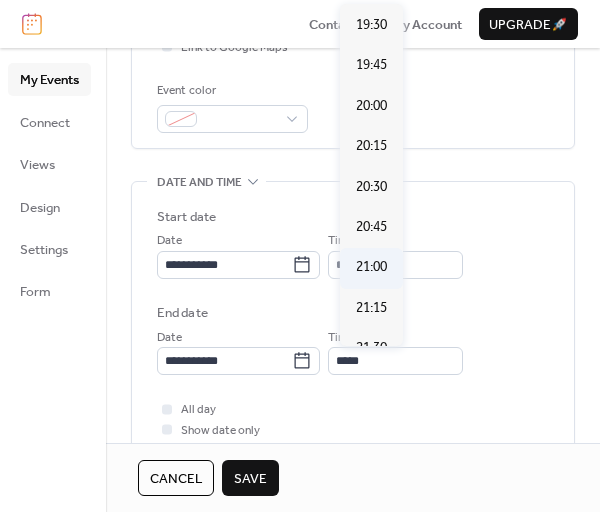 type on "*****" 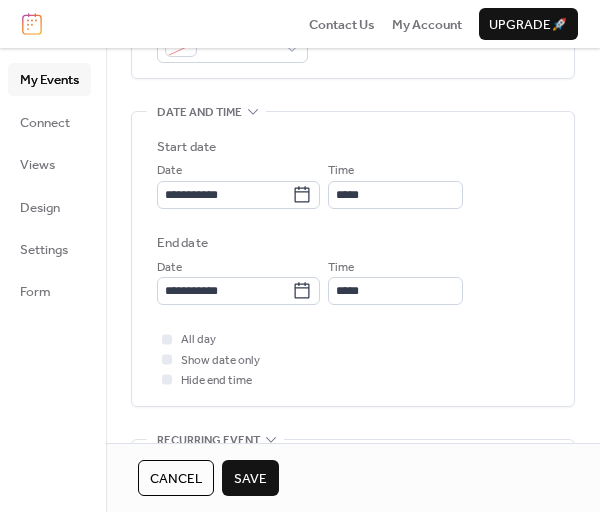 scroll, scrollTop: 600, scrollLeft: 0, axis: vertical 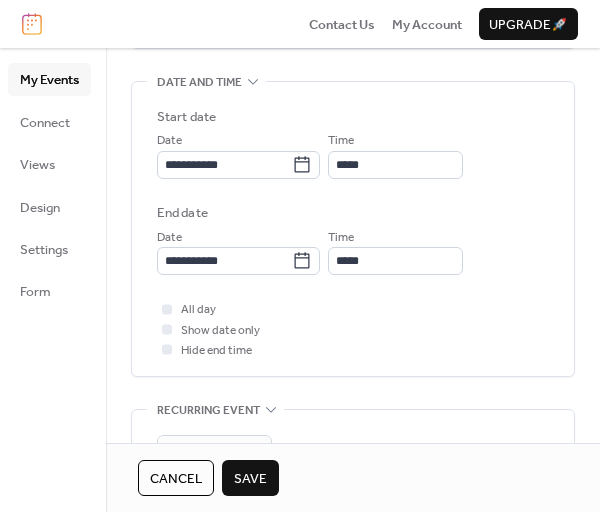 click on "Save" at bounding box center [250, 479] 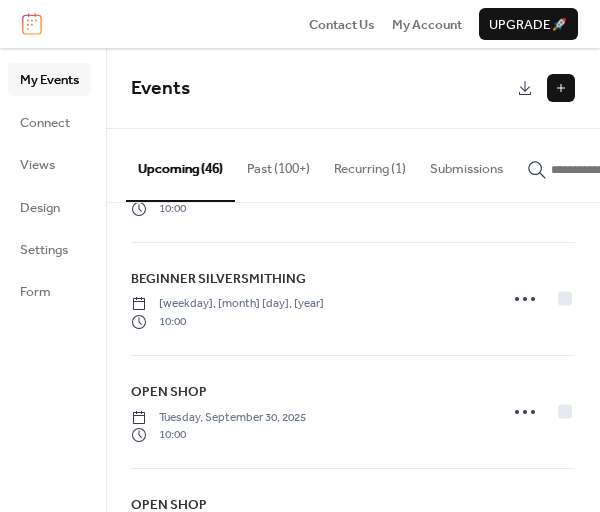 scroll, scrollTop: 3886, scrollLeft: 0, axis: vertical 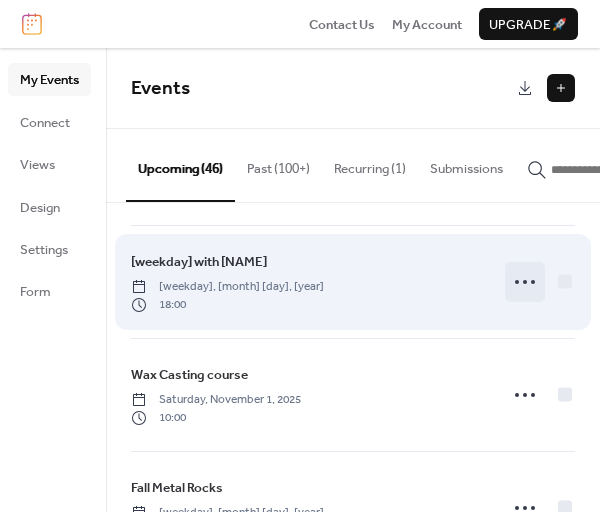 click 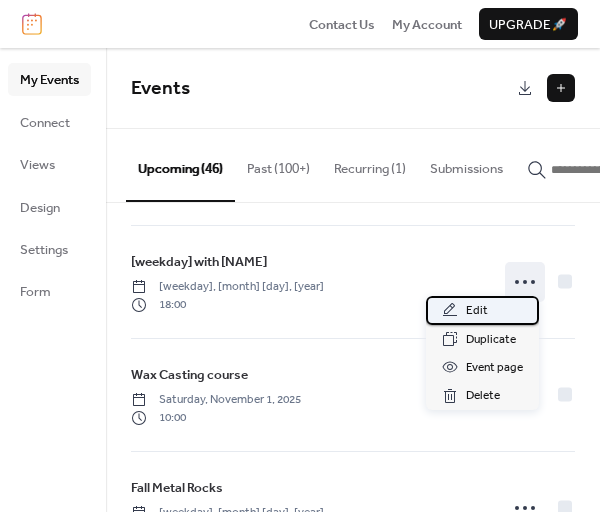 click on "Edit" at bounding box center (477, 311) 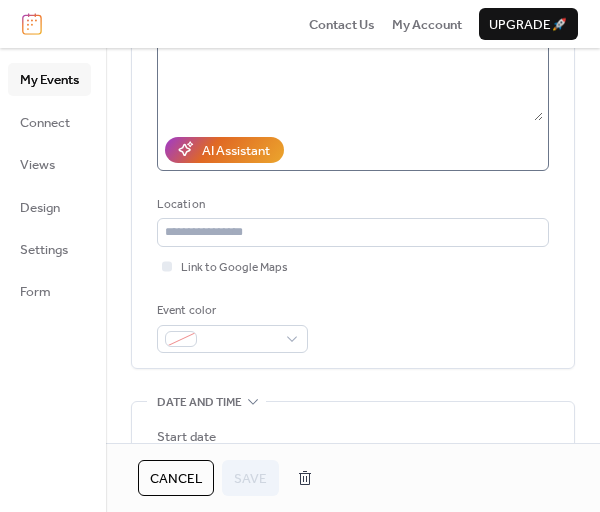 scroll, scrollTop: 300, scrollLeft: 0, axis: vertical 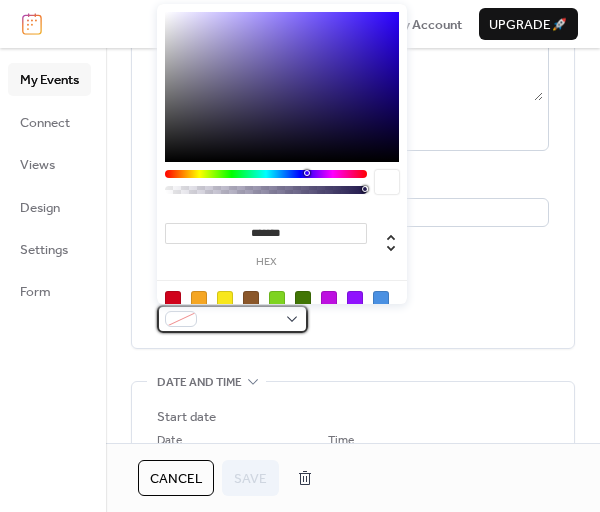 click at bounding box center [232, 319] 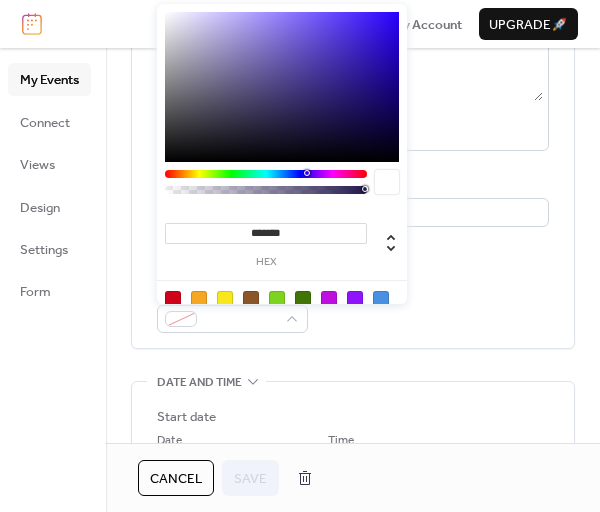 type on "*******" 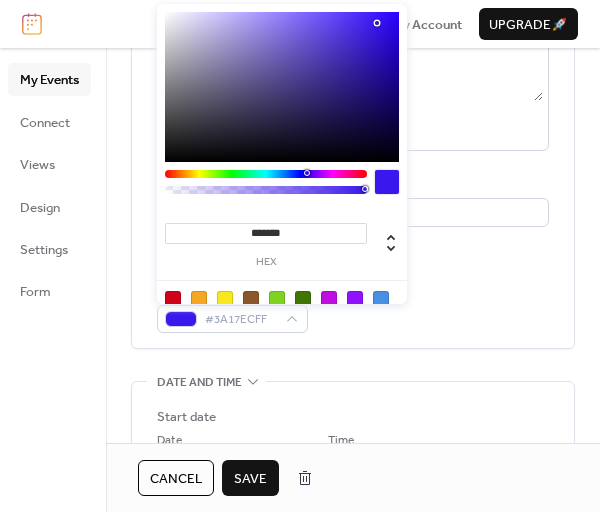 click at bounding box center [282, 87] 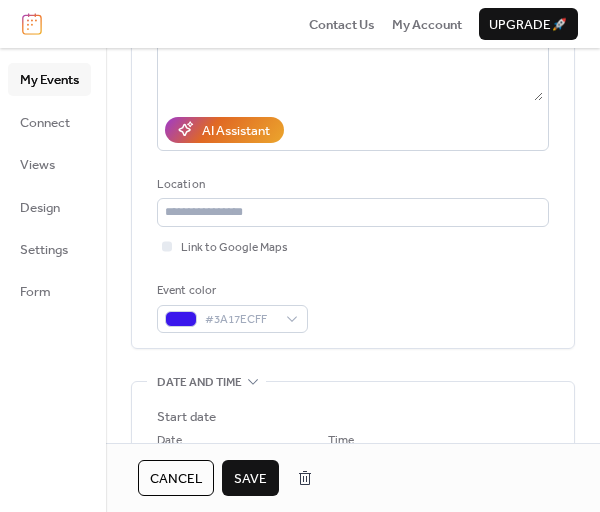 click on "Save" at bounding box center (250, 479) 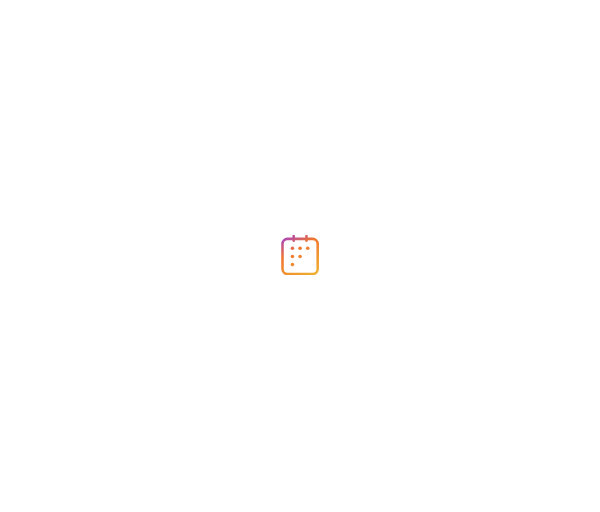 scroll, scrollTop: 0, scrollLeft: 0, axis: both 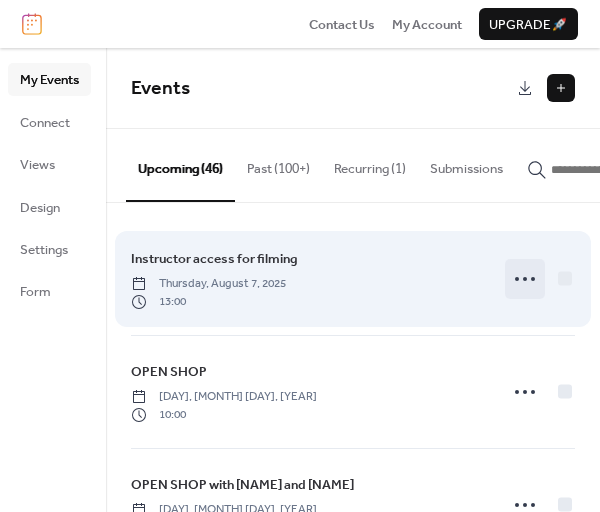 click 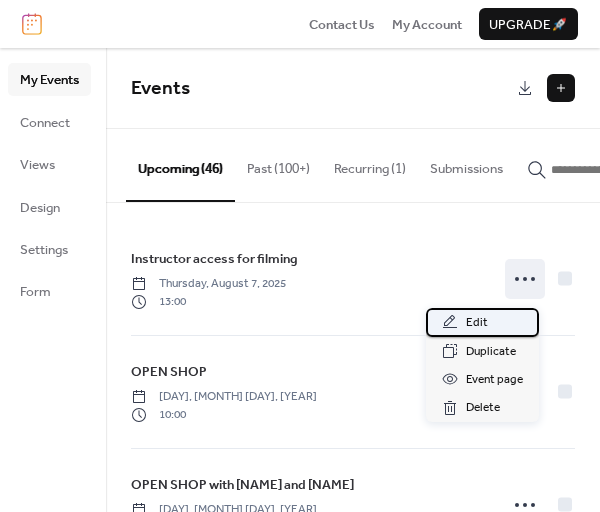 click on "Edit" at bounding box center (477, 323) 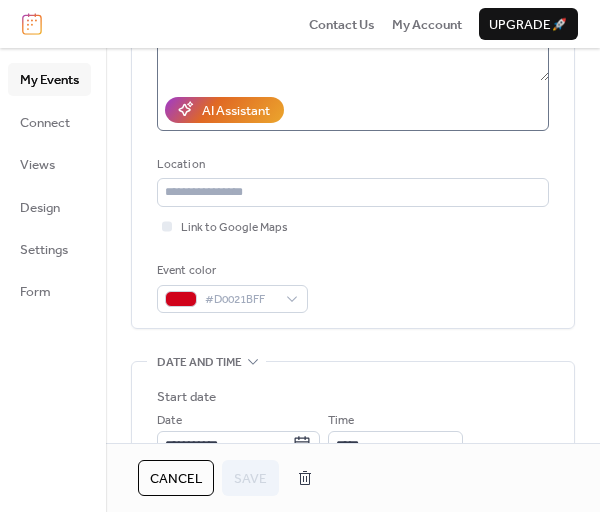 scroll, scrollTop: 400, scrollLeft: 0, axis: vertical 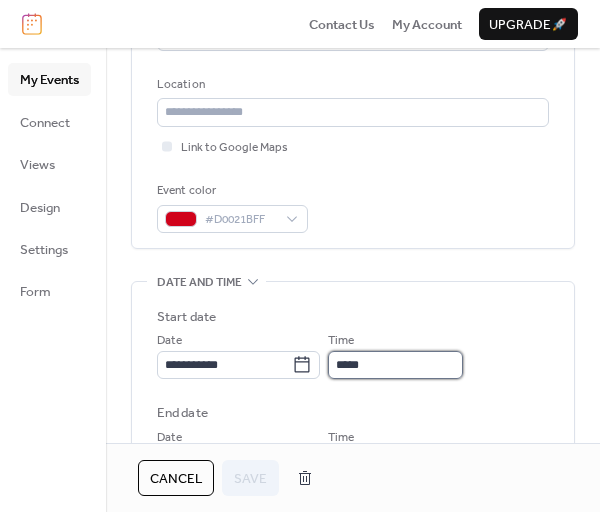 click on "*****" at bounding box center [395, 365] 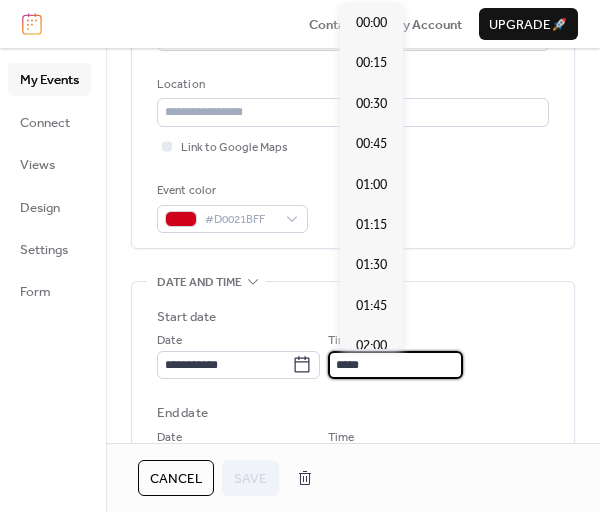 scroll, scrollTop: 2066, scrollLeft: 0, axis: vertical 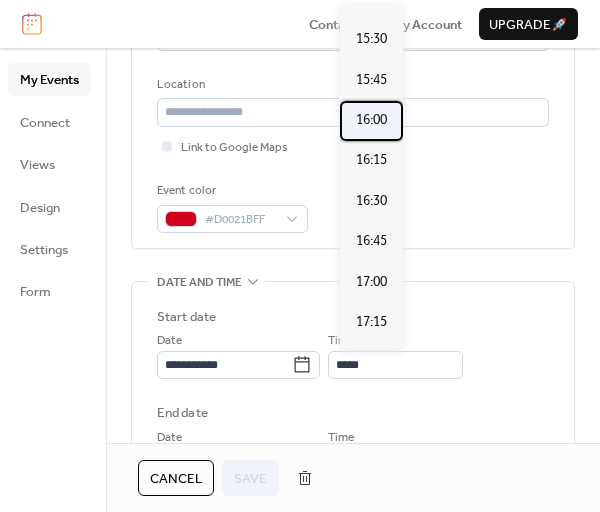 click on "16:00" at bounding box center [371, 121] 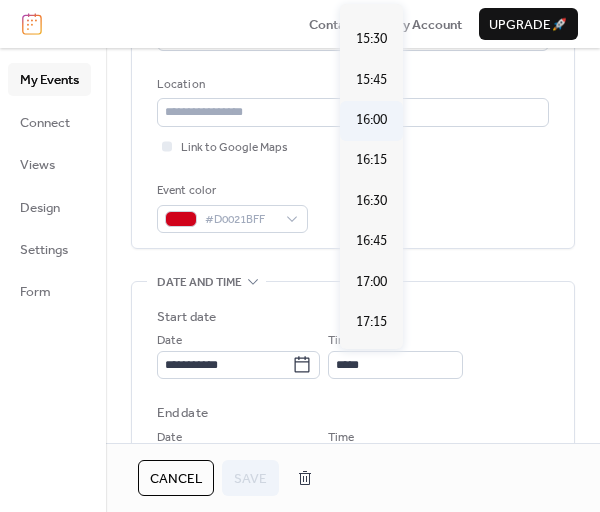 type on "*****" 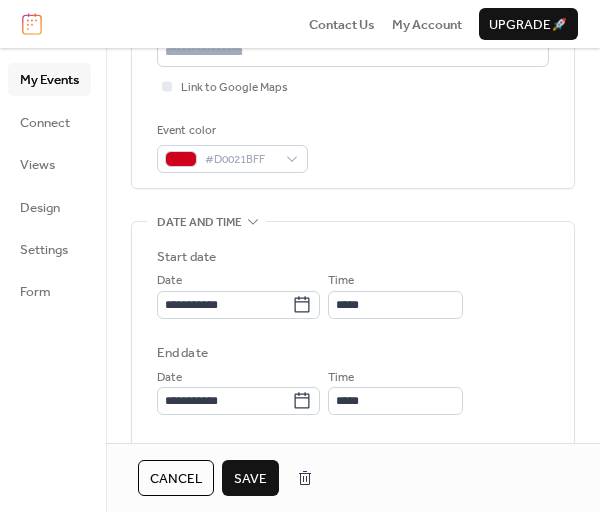 scroll, scrollTop: 500, scrollLeft: 0, axis: vertical 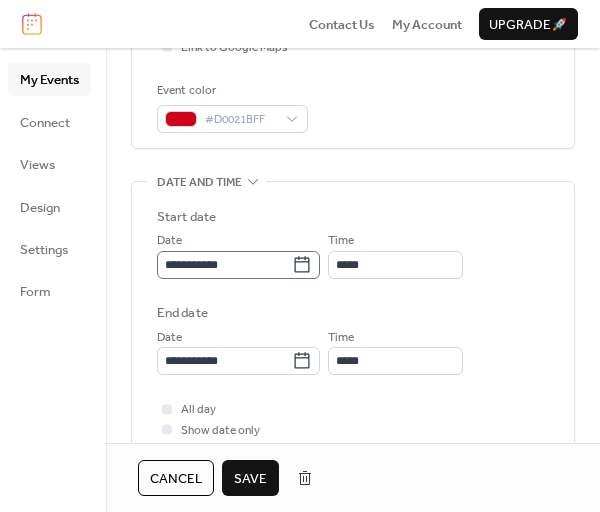 click 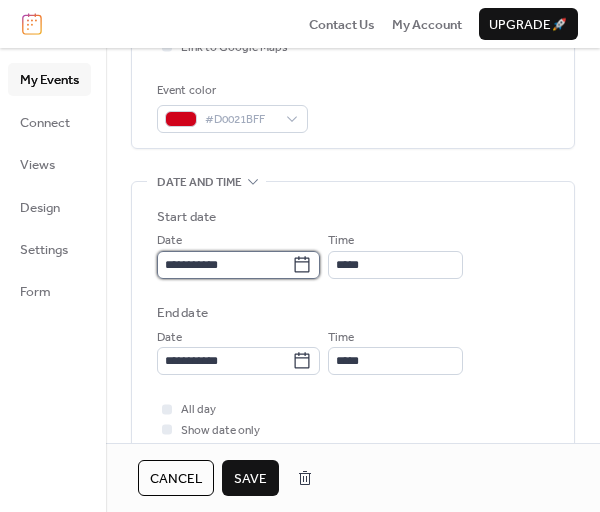 click on "**********" at bounding box center (224, 265) 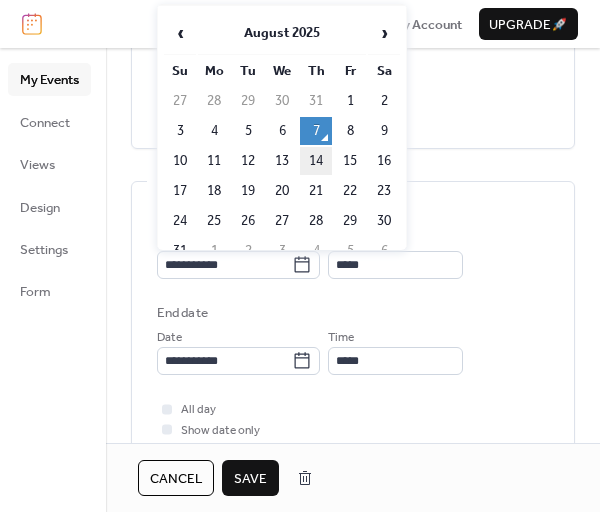 click on "14" at bounding box center (316, 161) 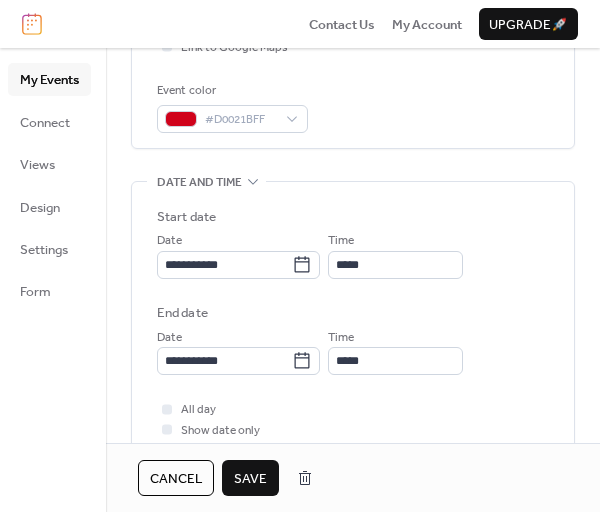 click on "Save" at bounding box center [250, 479] 